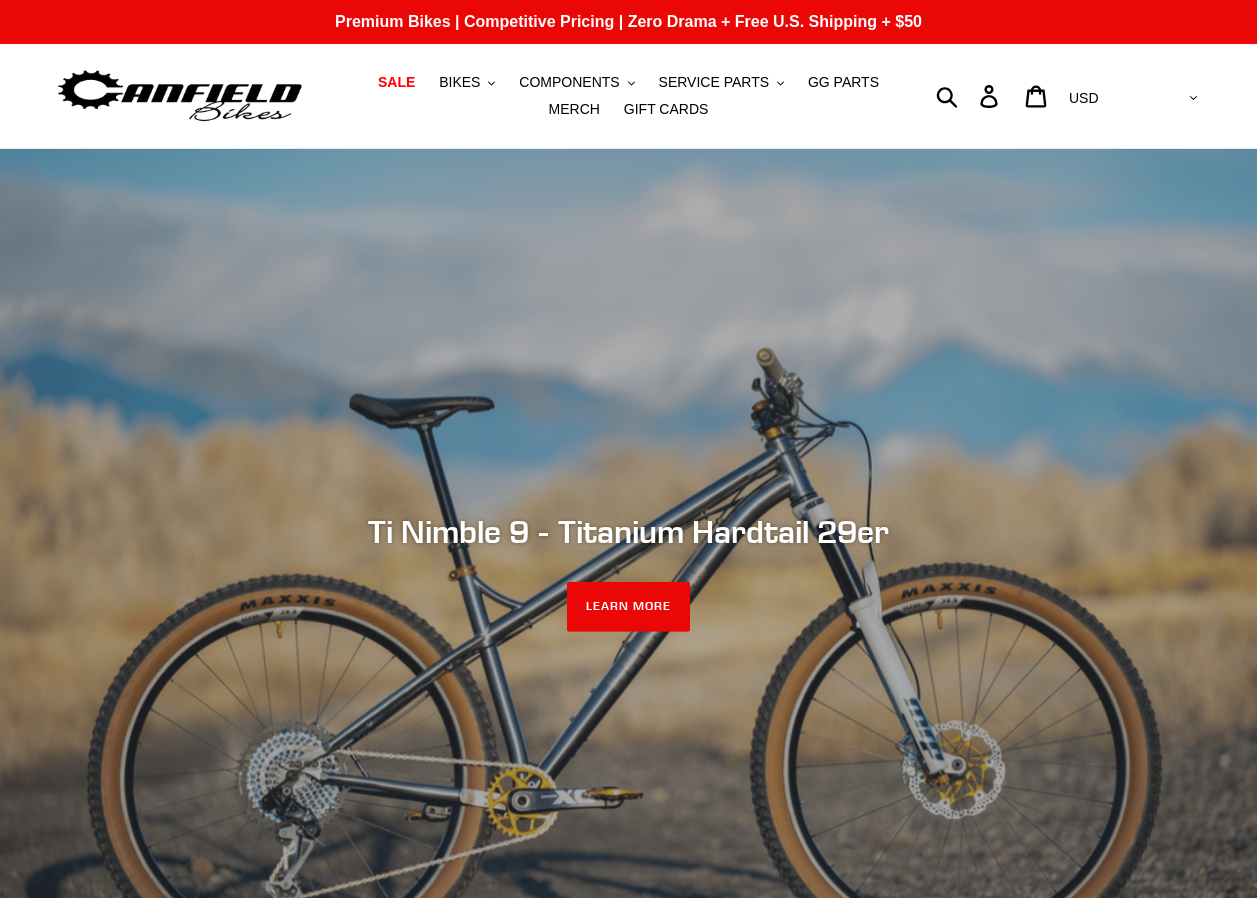scroll, scrollTop: 0, scrollLeft: 0, axis: both 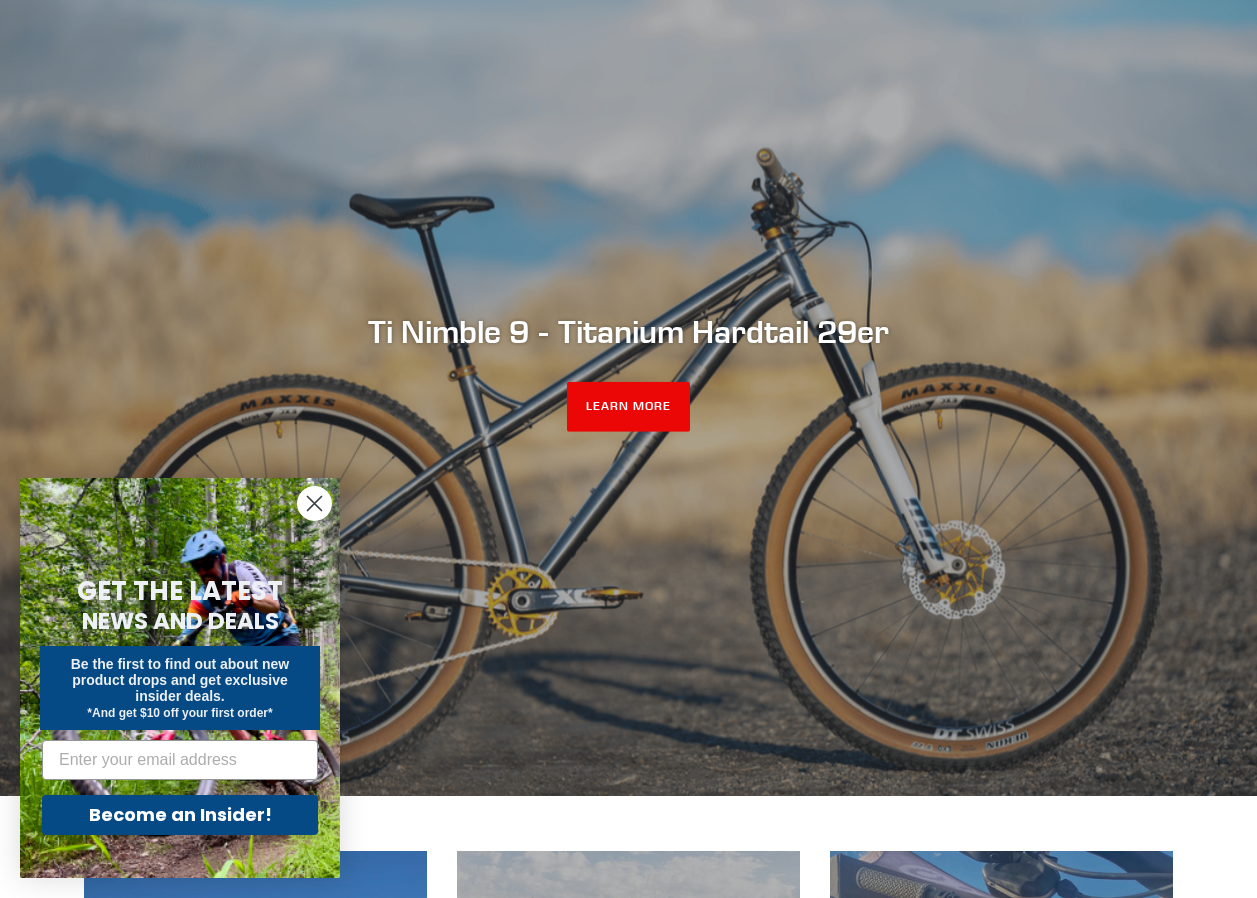 click 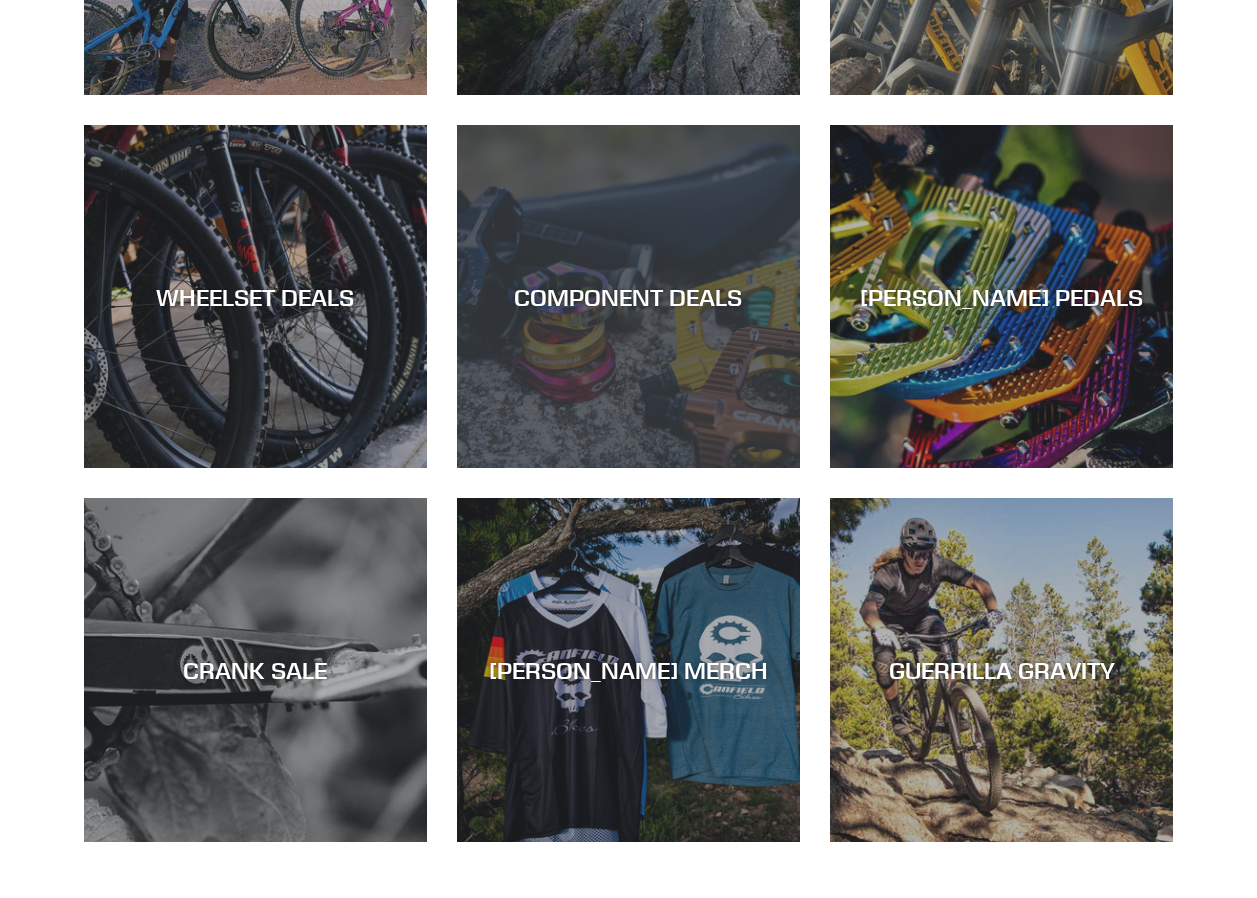 scroll, scrollTop: 1300, scrollLeft: 0, axis: vertical 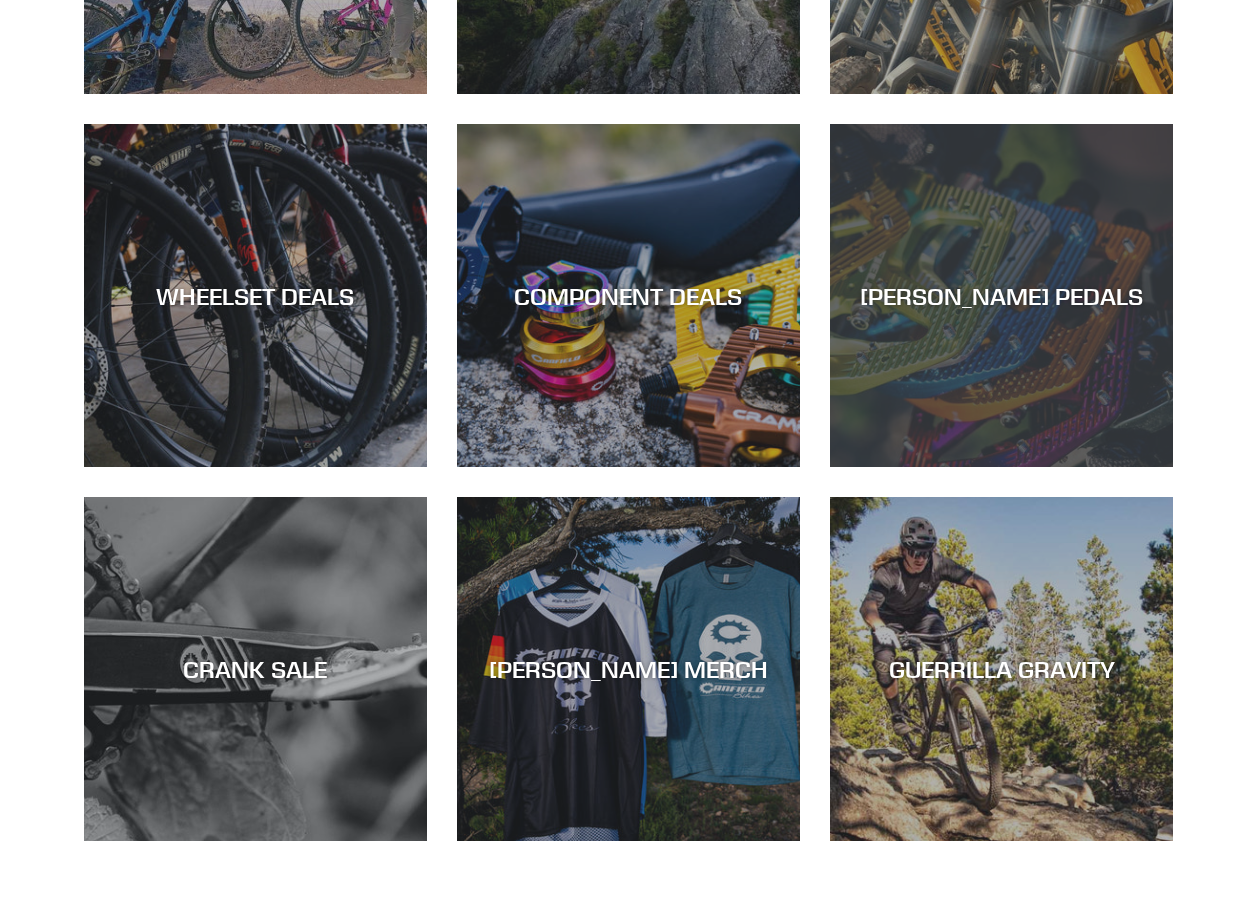 click on "CANFIELD PEDALS" at bounding box center [1001, 295] 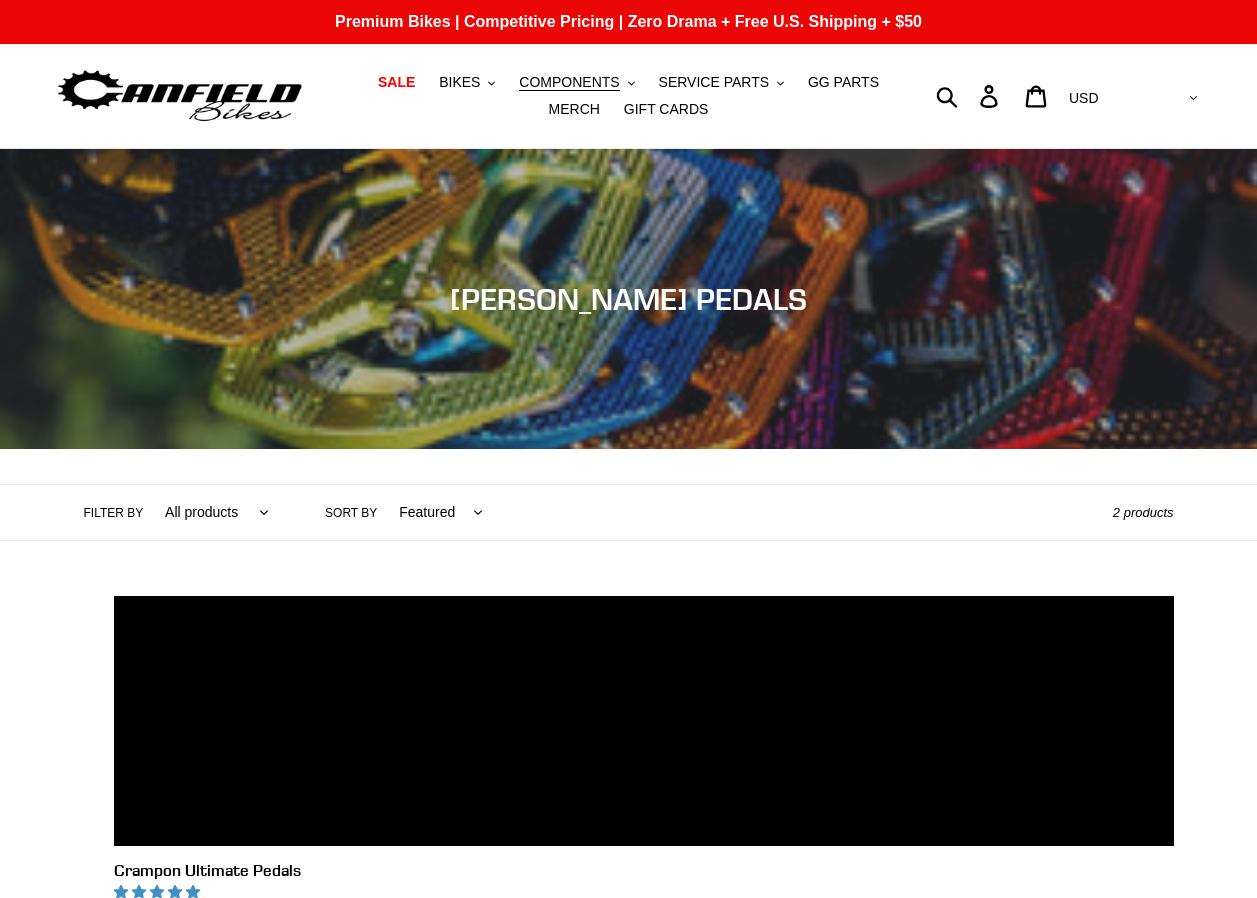 scroll, scrollTop: 0, scrollLeft: 0, axis: both 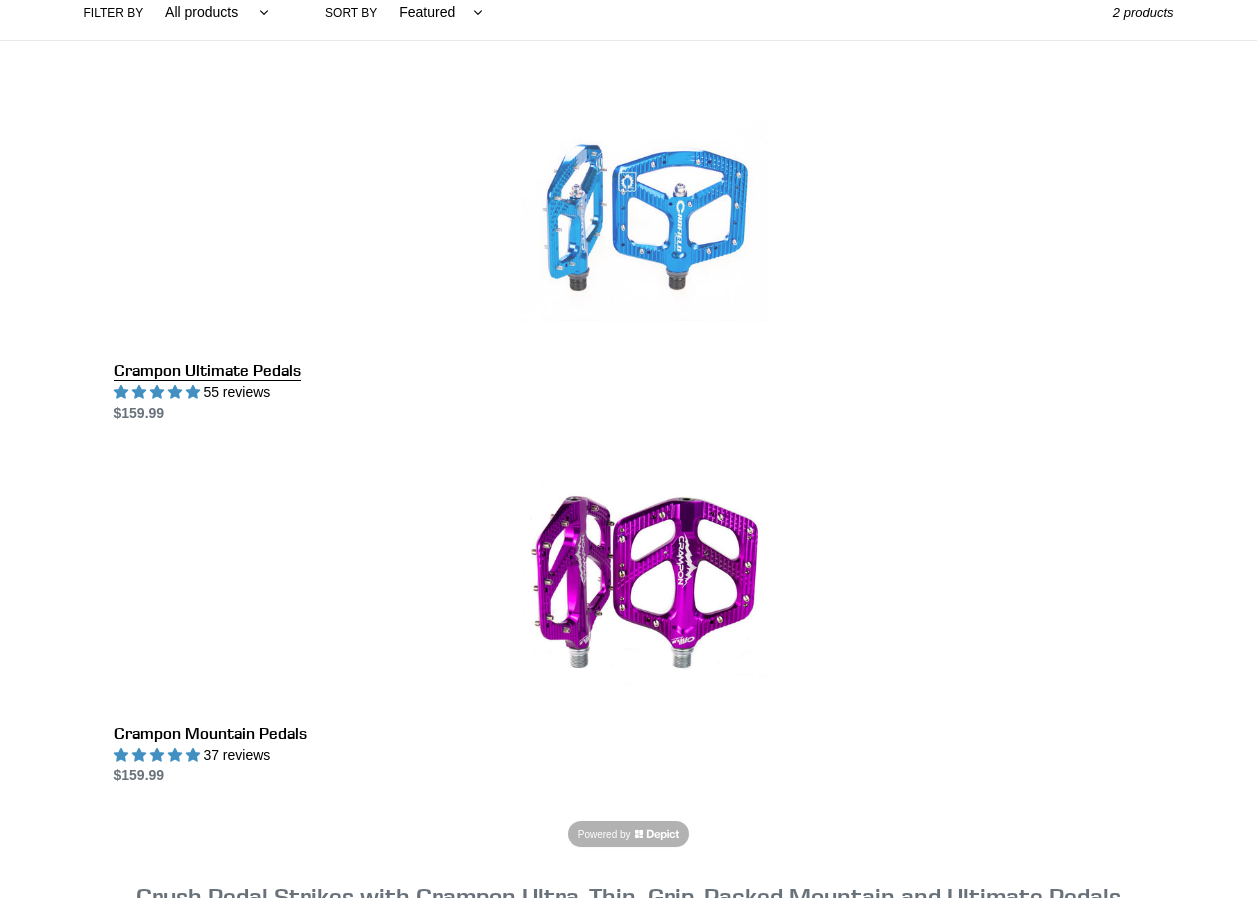 click on "Crampon Ultimate Pedals" at bounding box center [644, 260] 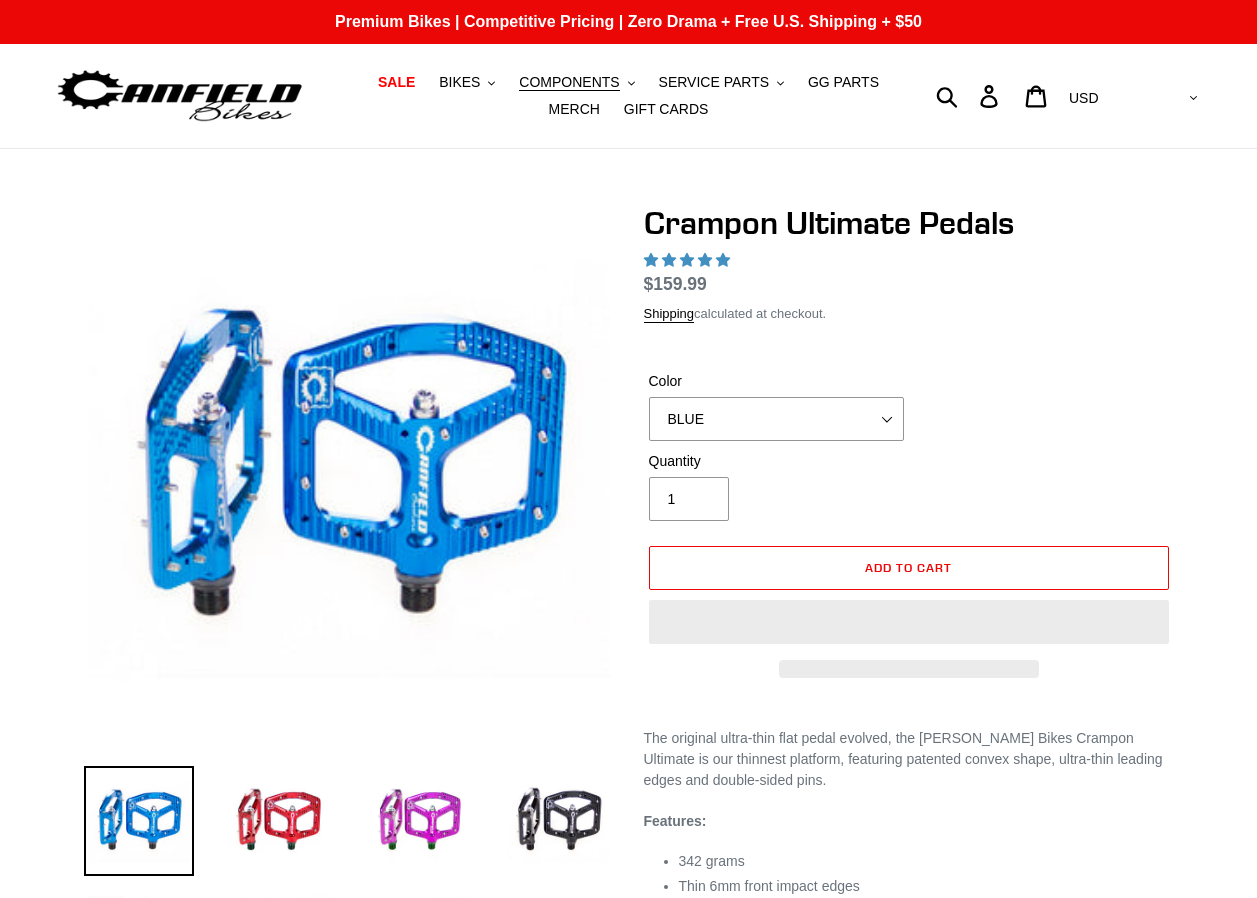scroll, scrollTop: 0, scrollLeft: 0, axis: both 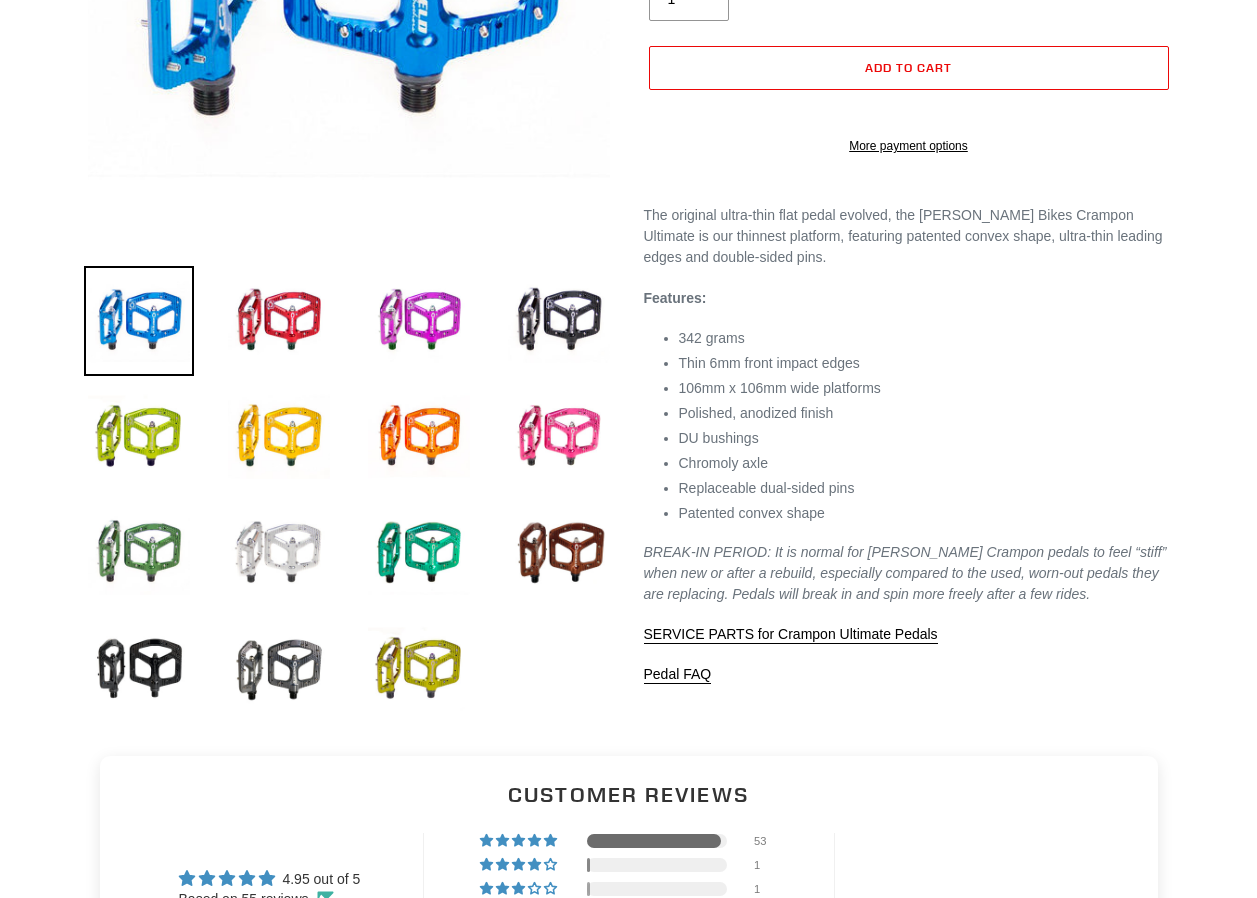 click at bounding box center [279, 553] 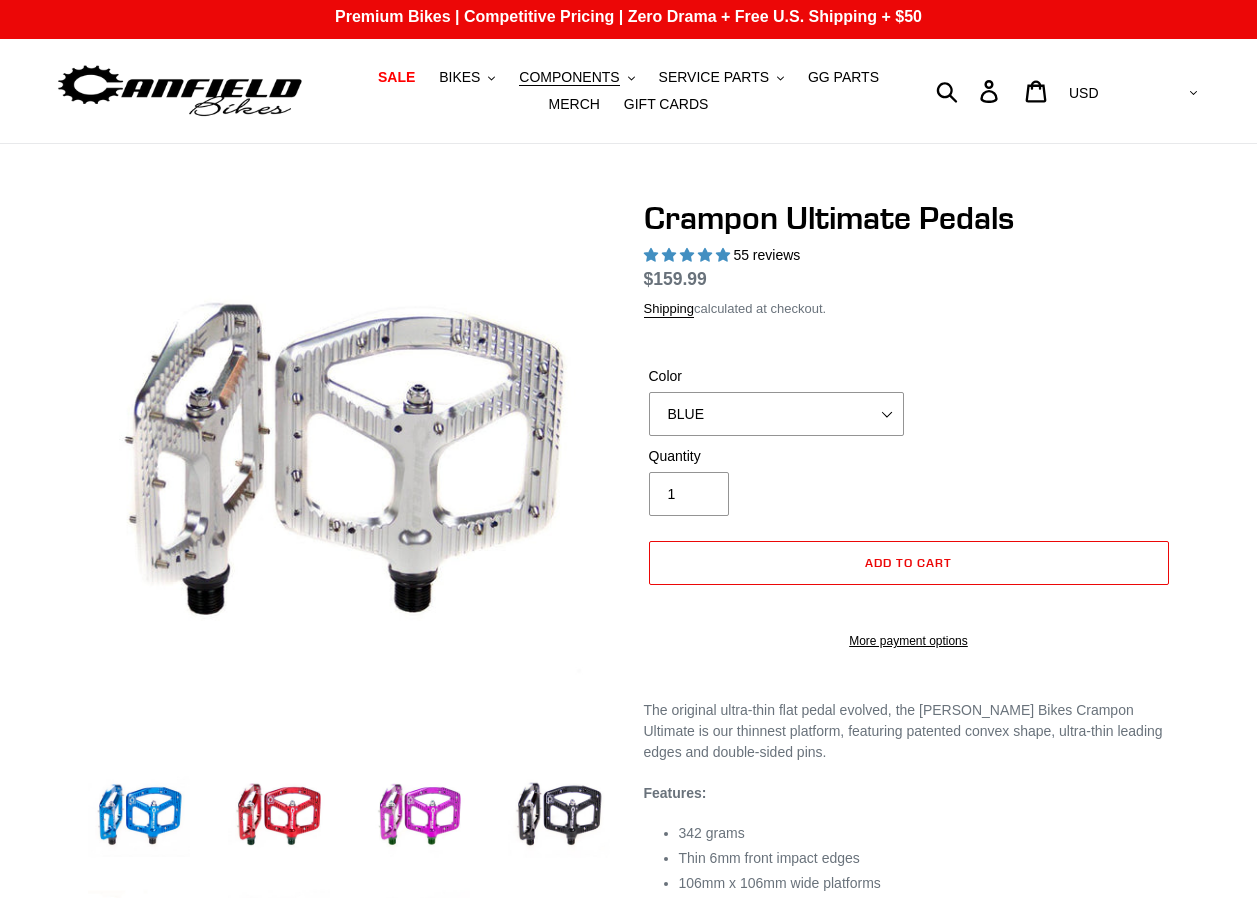scroll, scrollTop: 0, scrollLeft: 0, axis: both 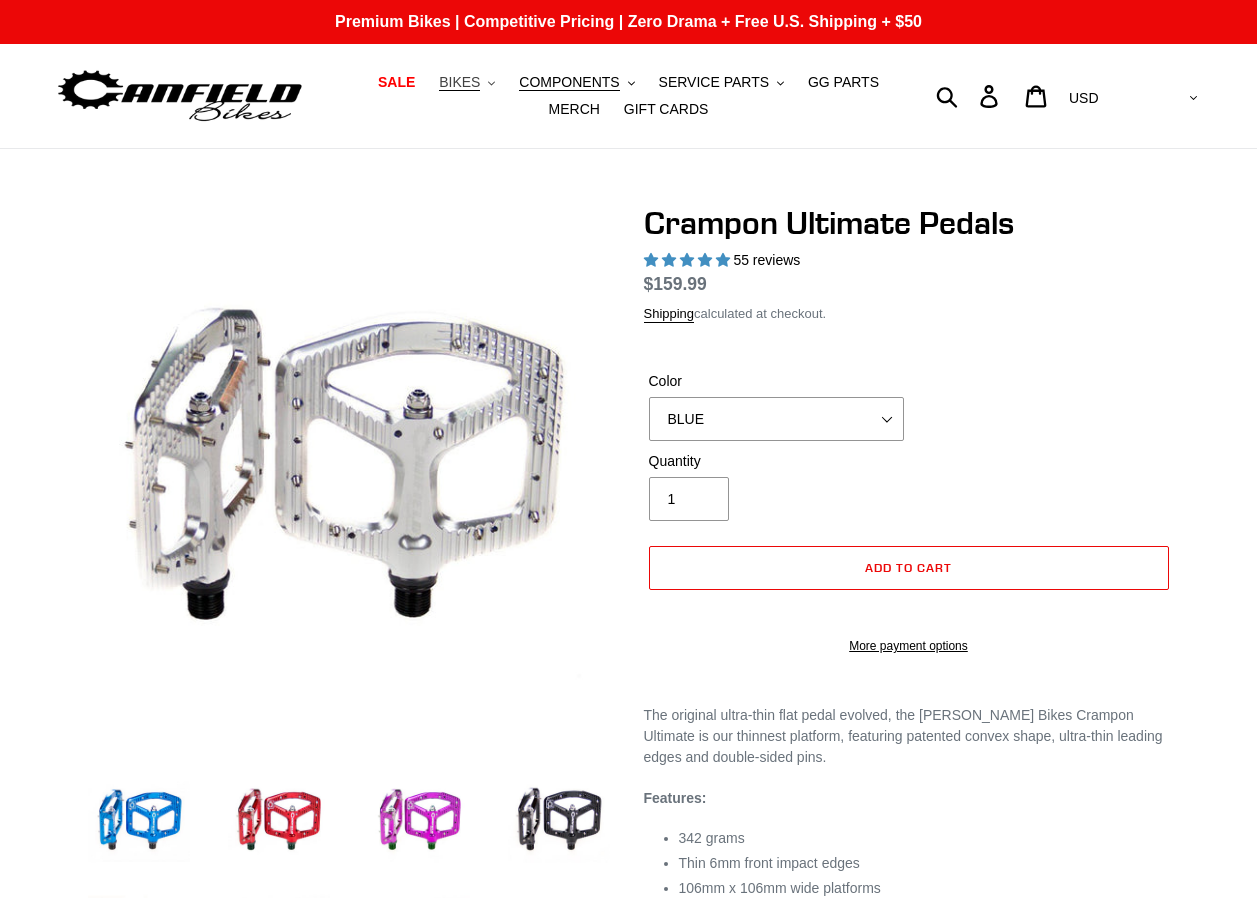 click on "BIKES" at bounding box center (459, 82) 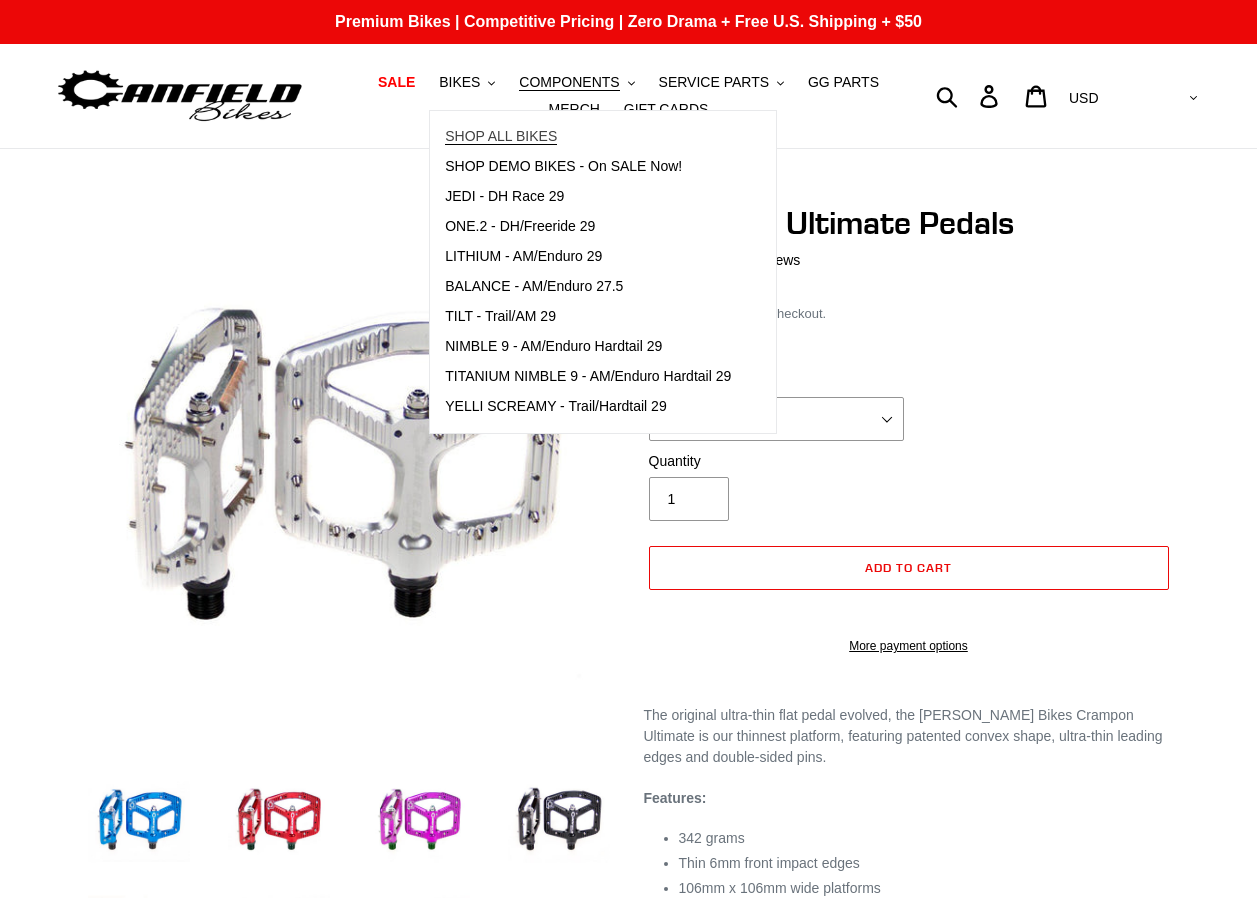click on "SHOP ALL BIKES" at bounding box center (501, 136) 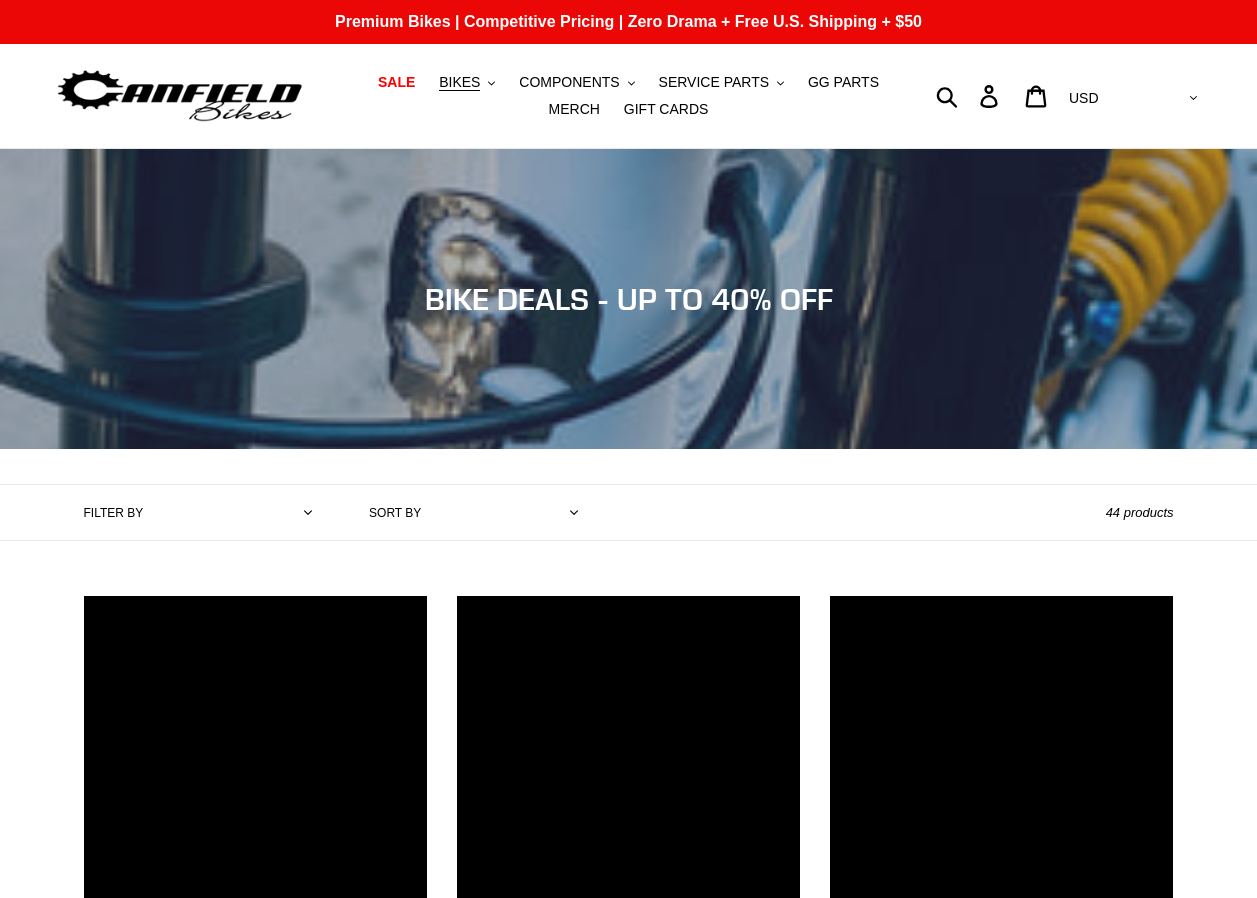 scroll, scrollTop: 0, scrollLeft: 0, axis: both 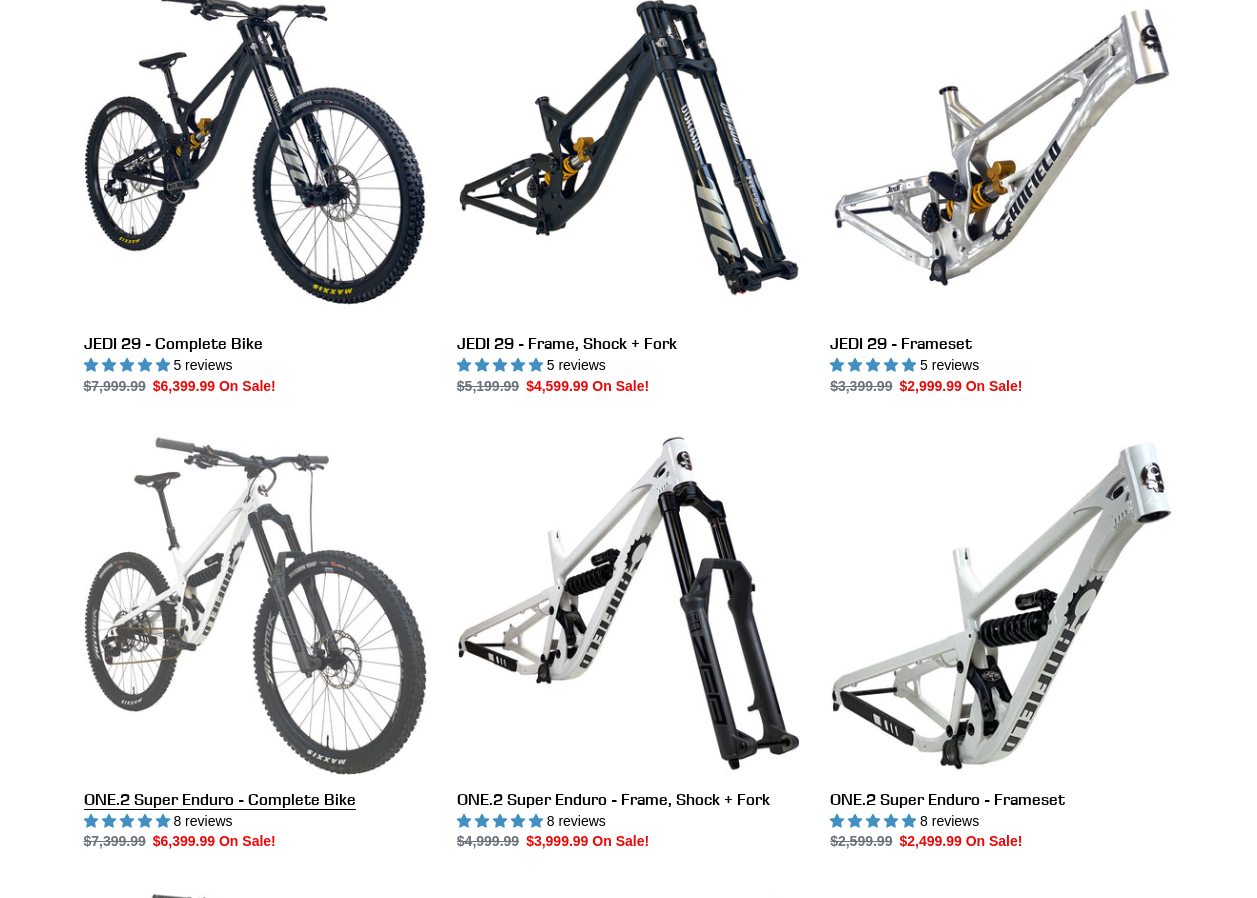 click on "ONE.2 Super Enduro - Complete Bike" at bounding box center [255, 642] 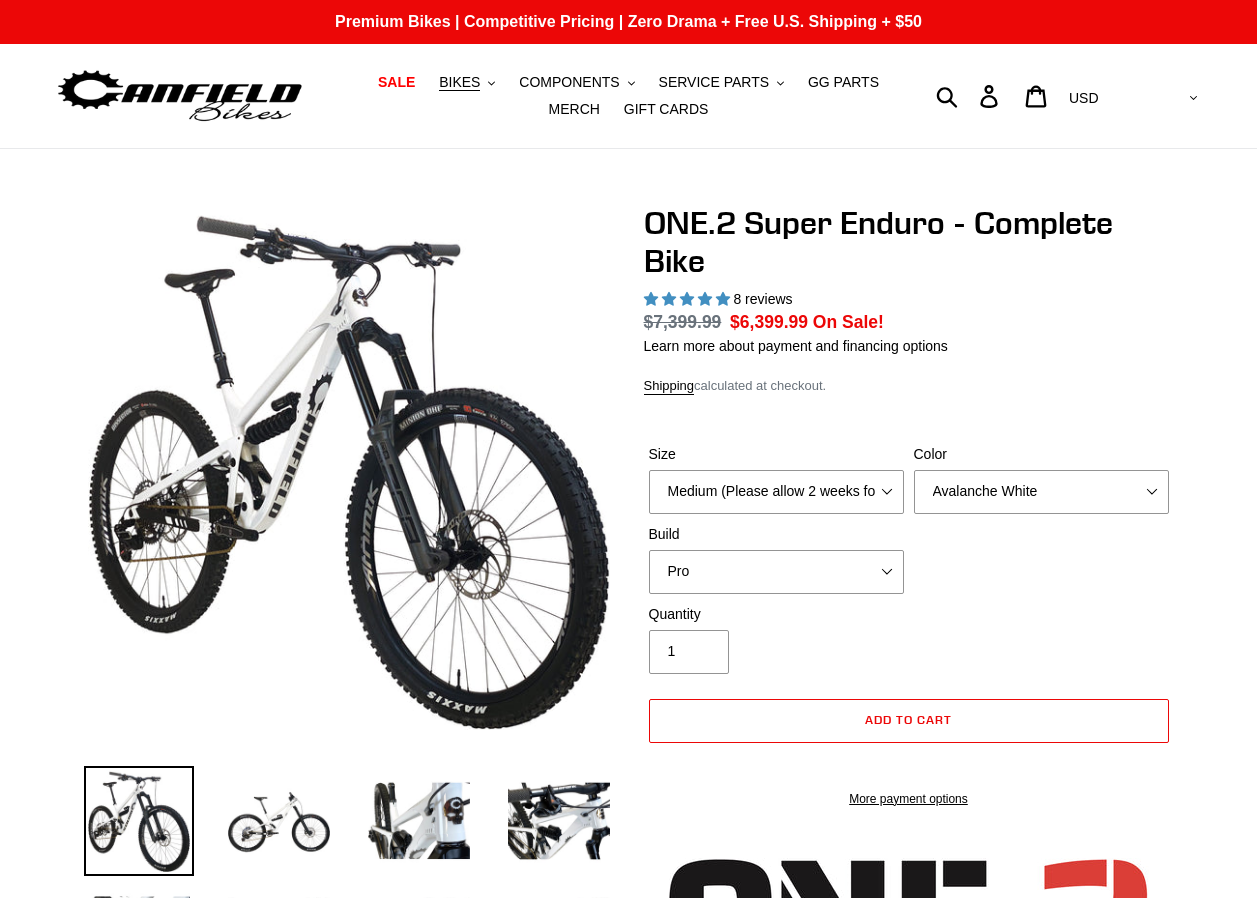 select on "highest-rating" 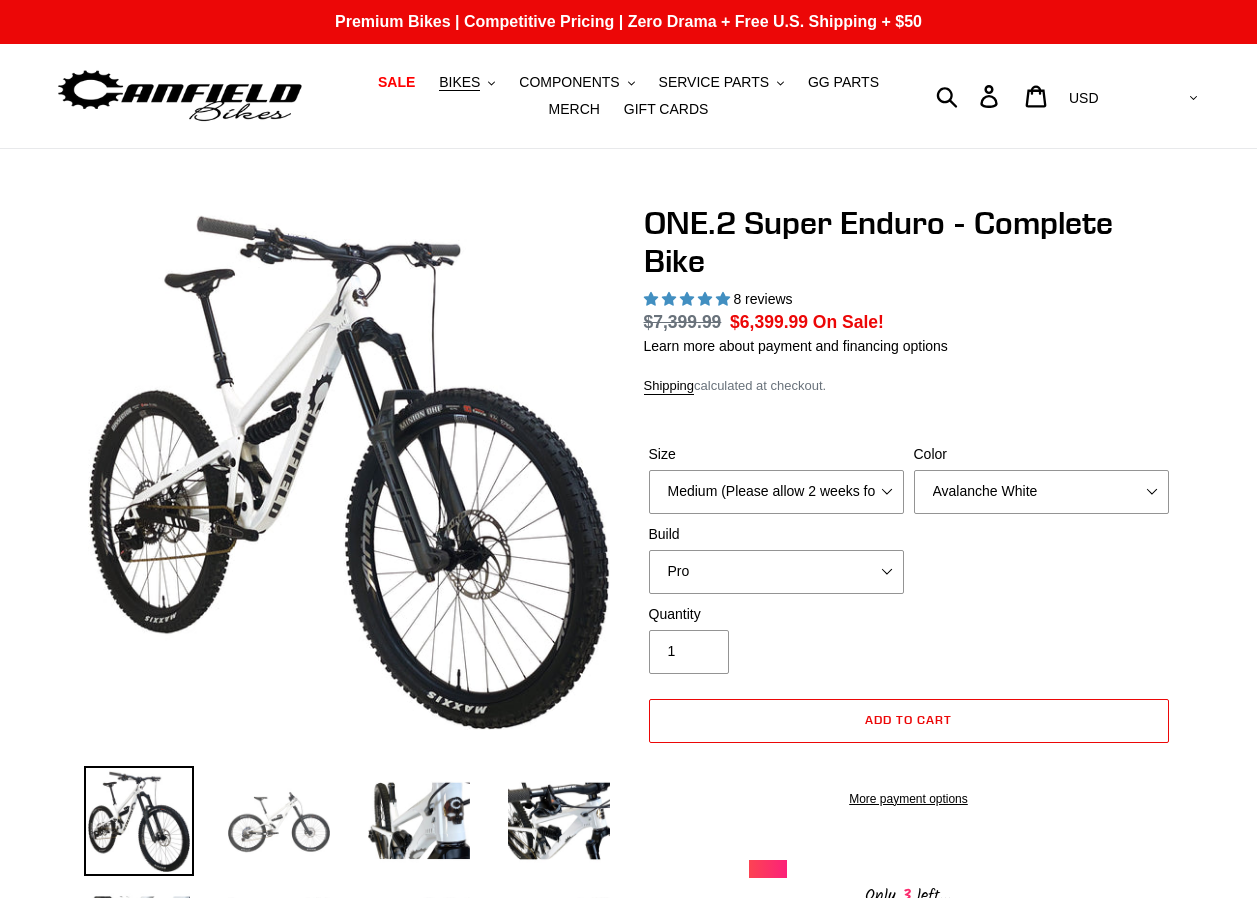 click at bounding box center [279, 821] 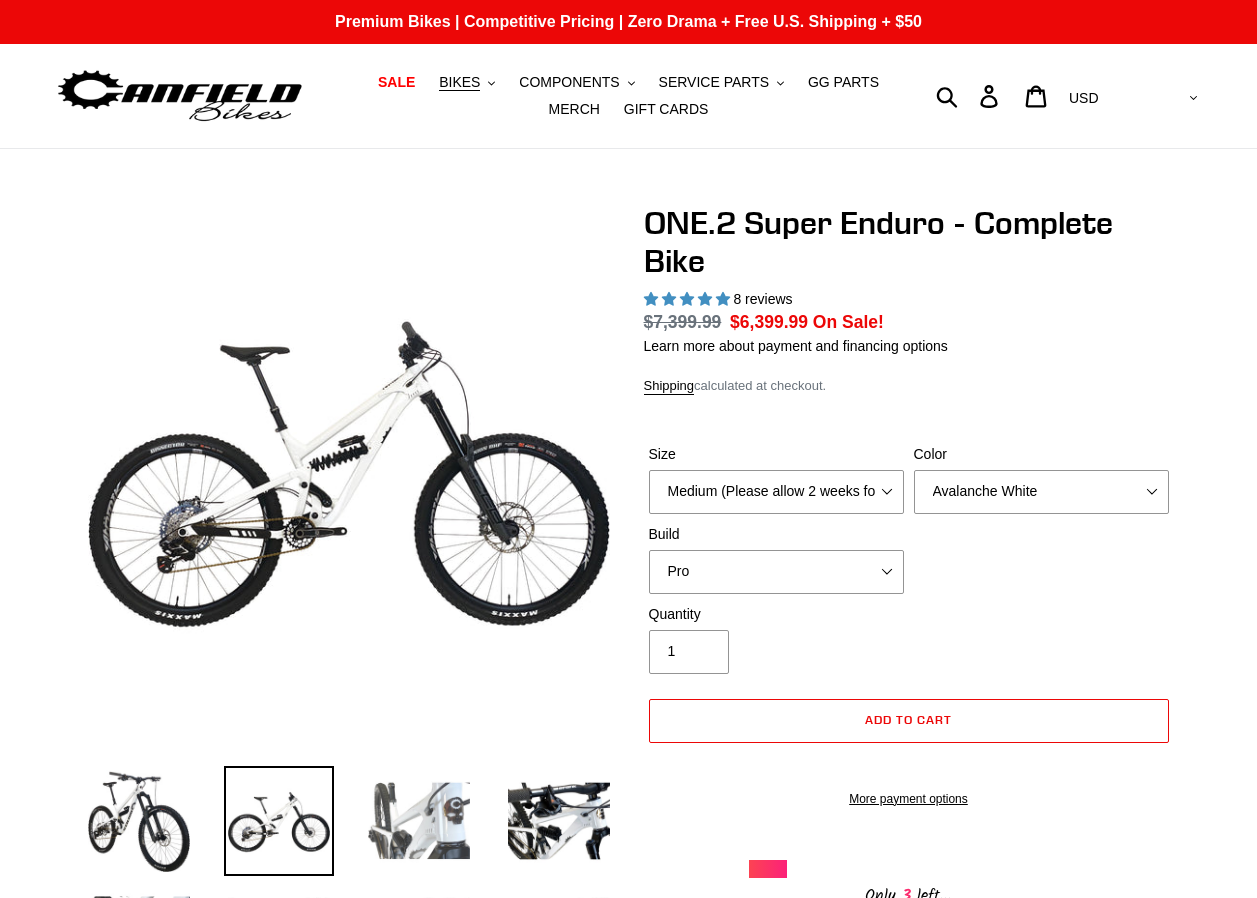 click at bounding box center [419, 821] 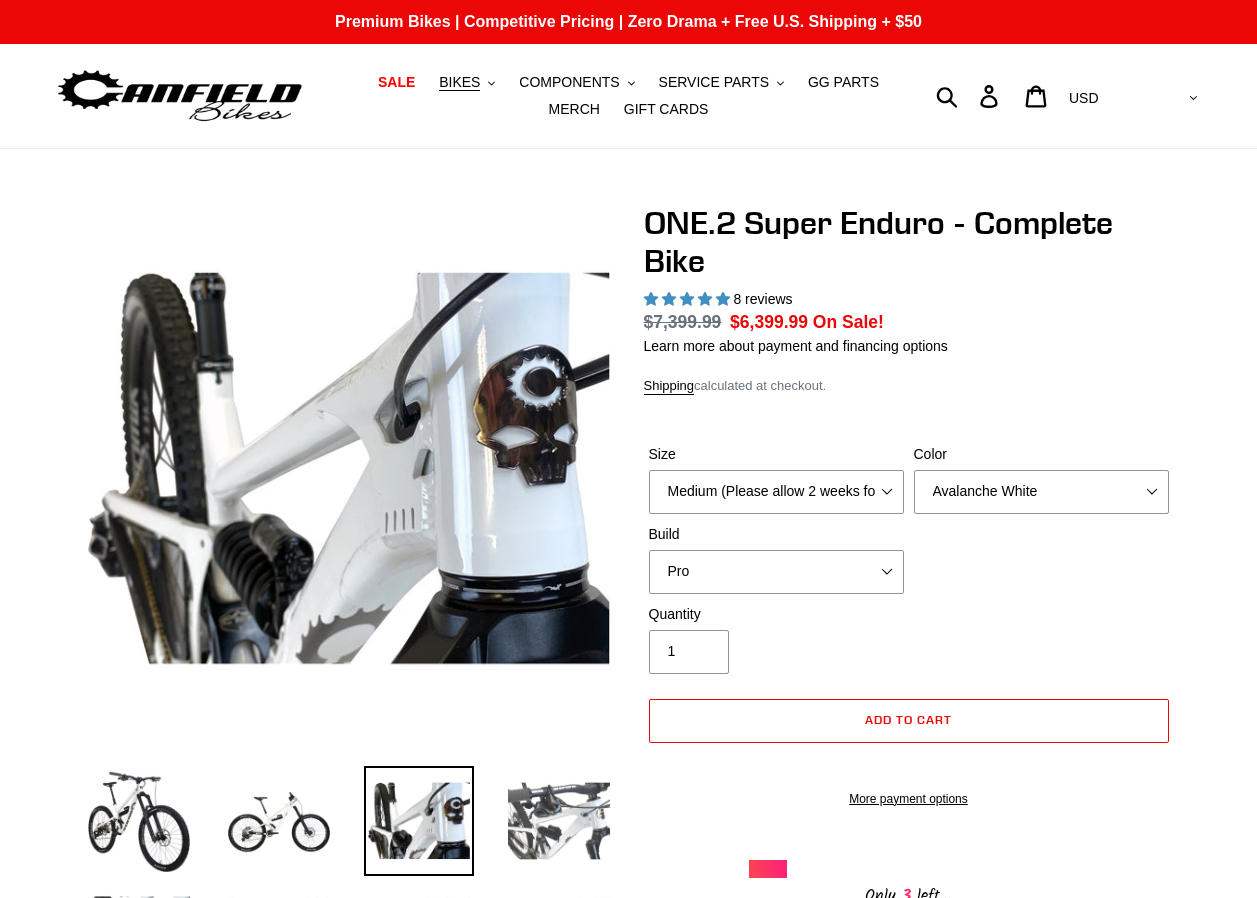 click at bounding box center [559, 821] 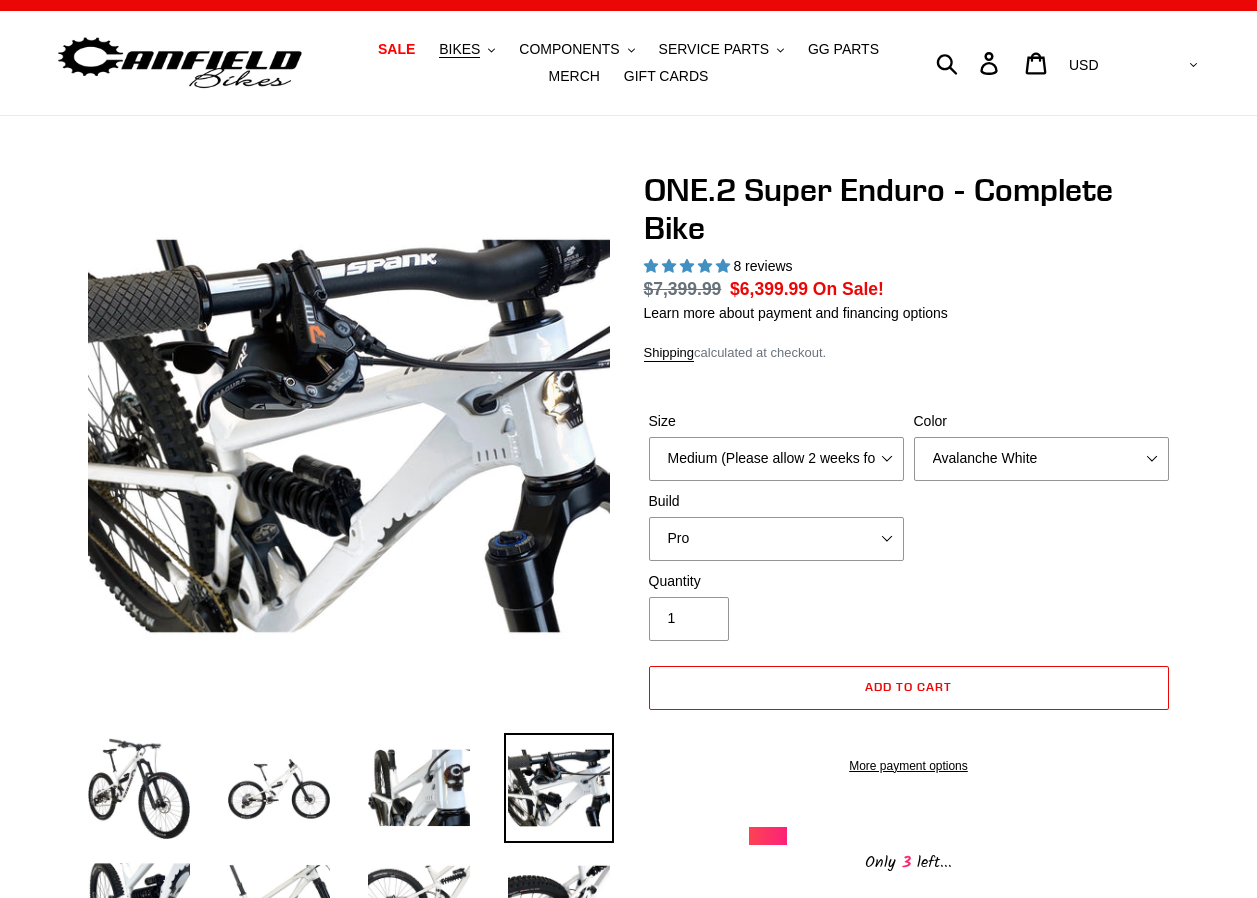 scroll, scrollTop: 0, scrollLeft: 0, axis: both 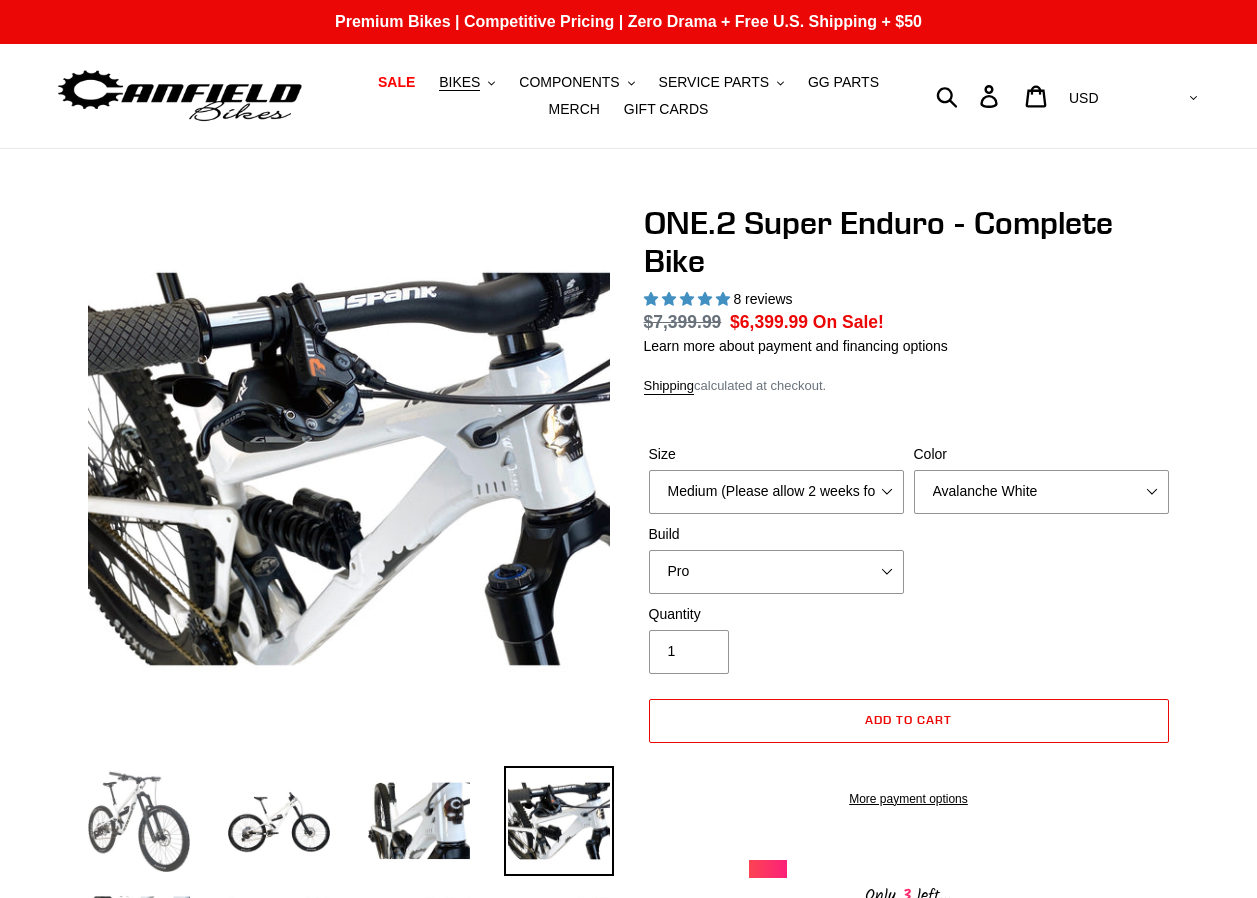 click at bounding box center [139, 821] 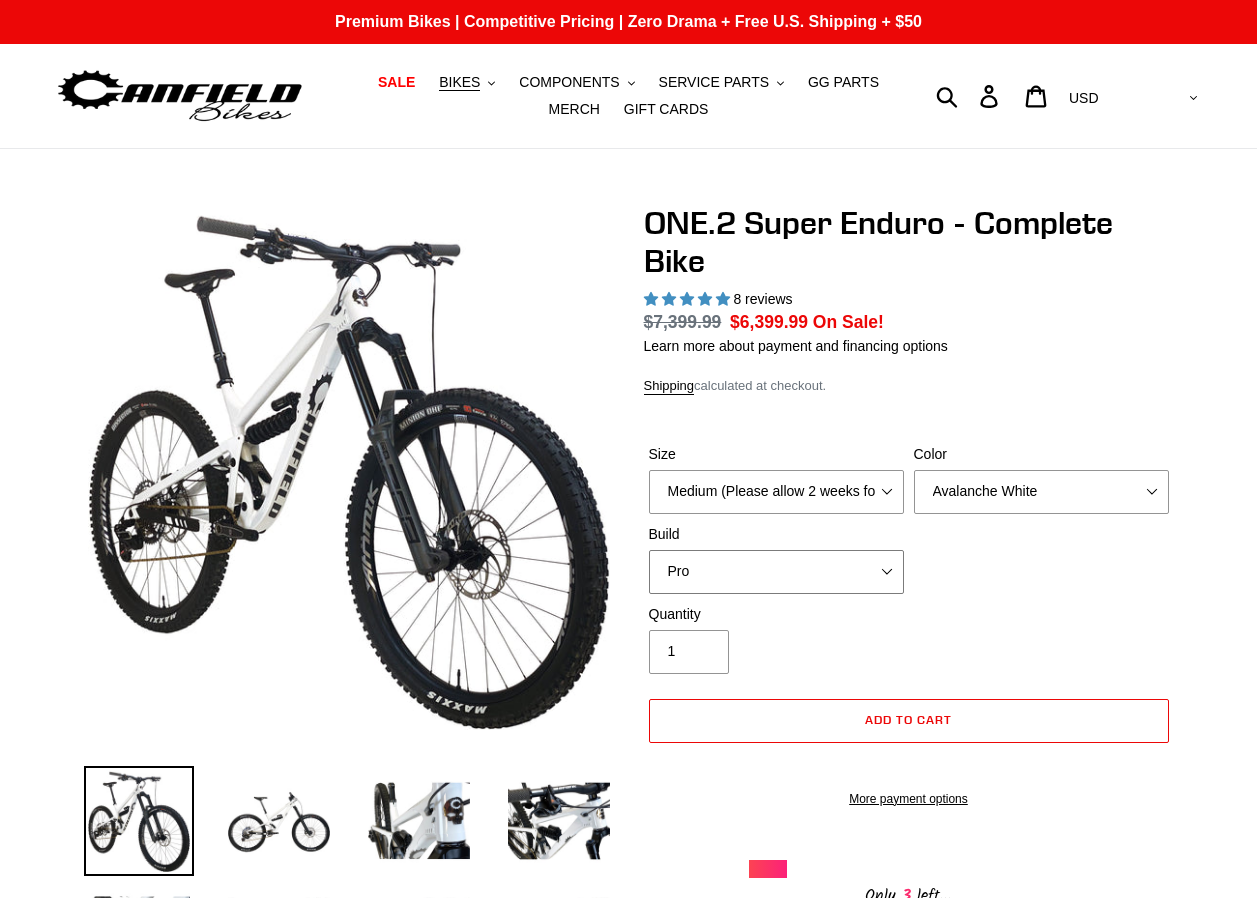 click on "Pro" at bounding box center (776, 572) 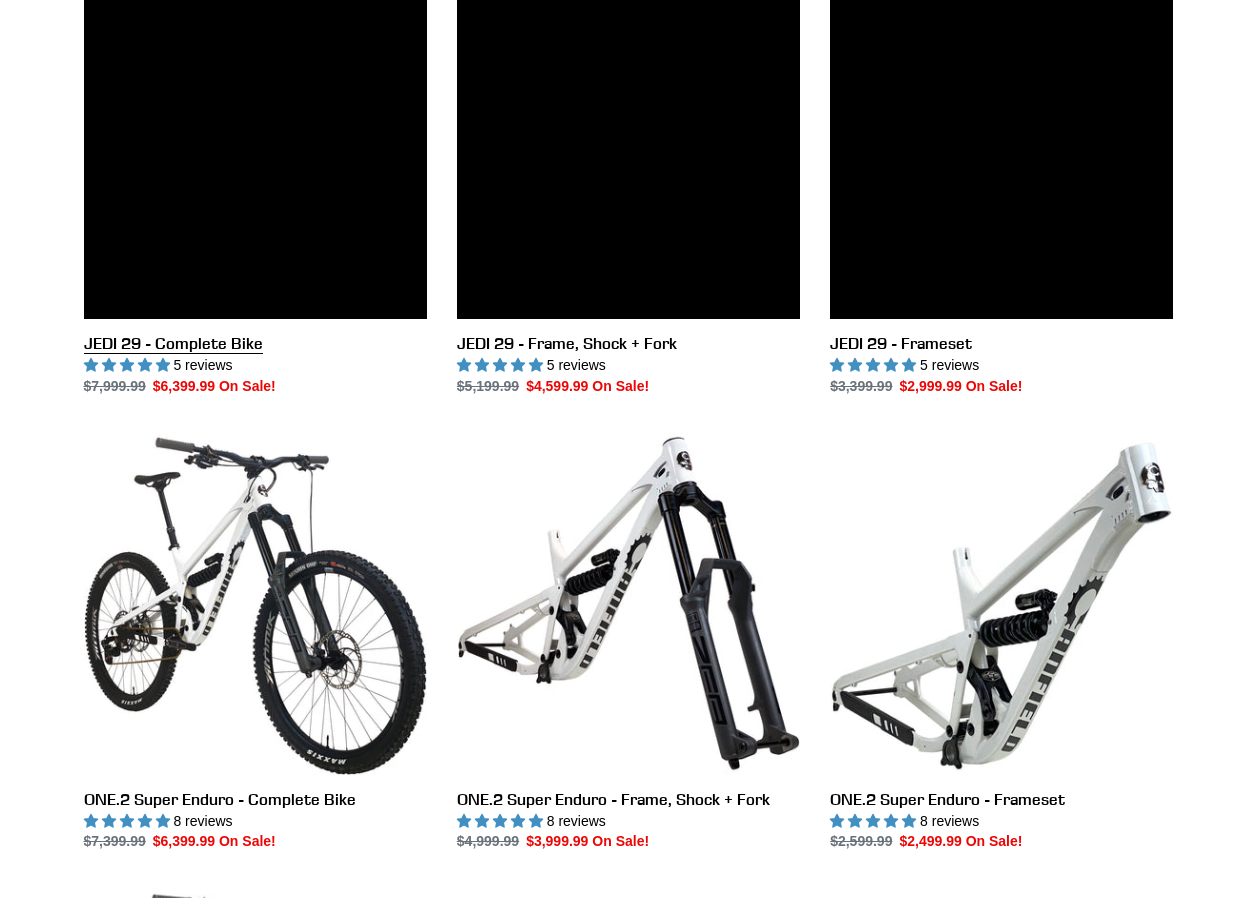 scroll, scrollTop: 2900, scrollLeft: 0, axis: vertical 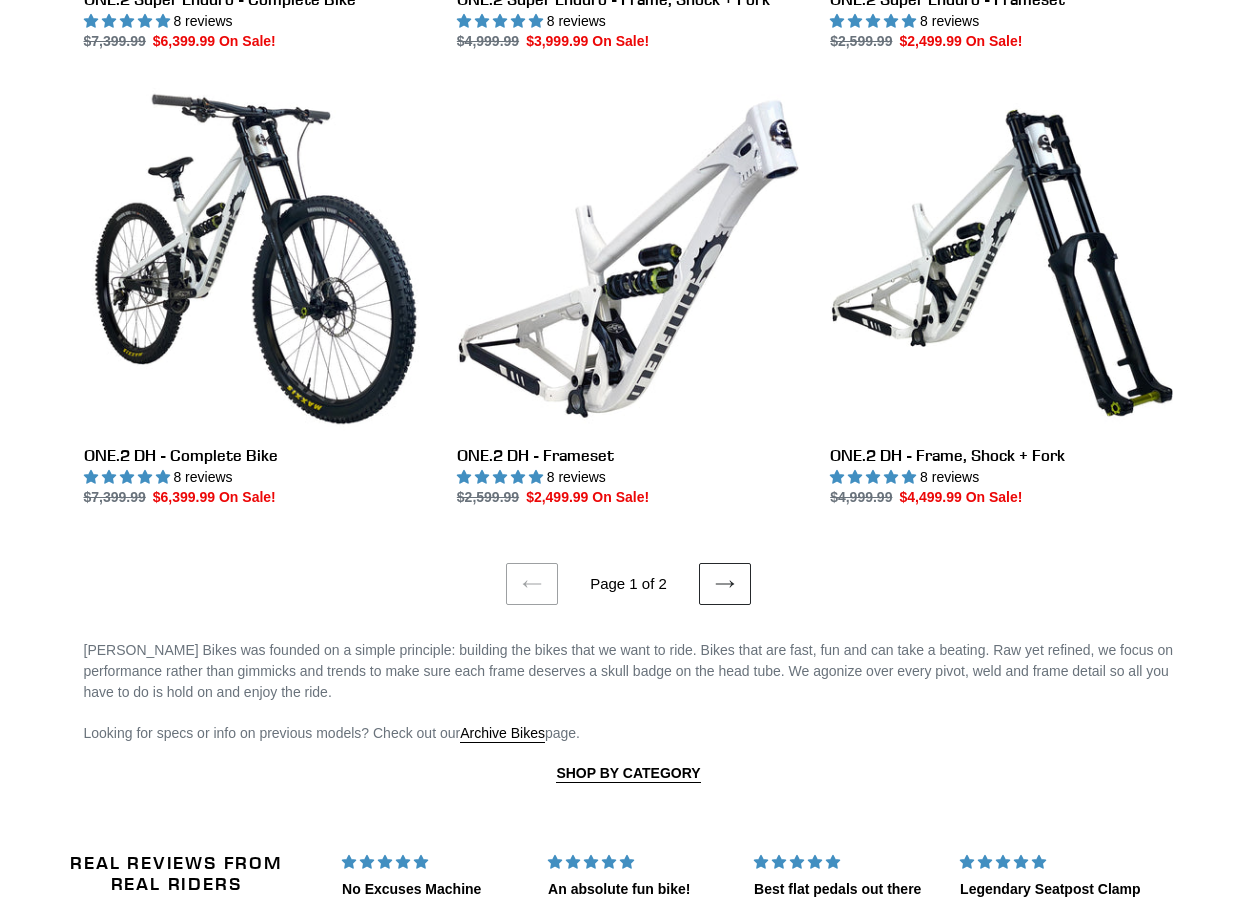 click on "Next page" at bounding box center [725, 584] 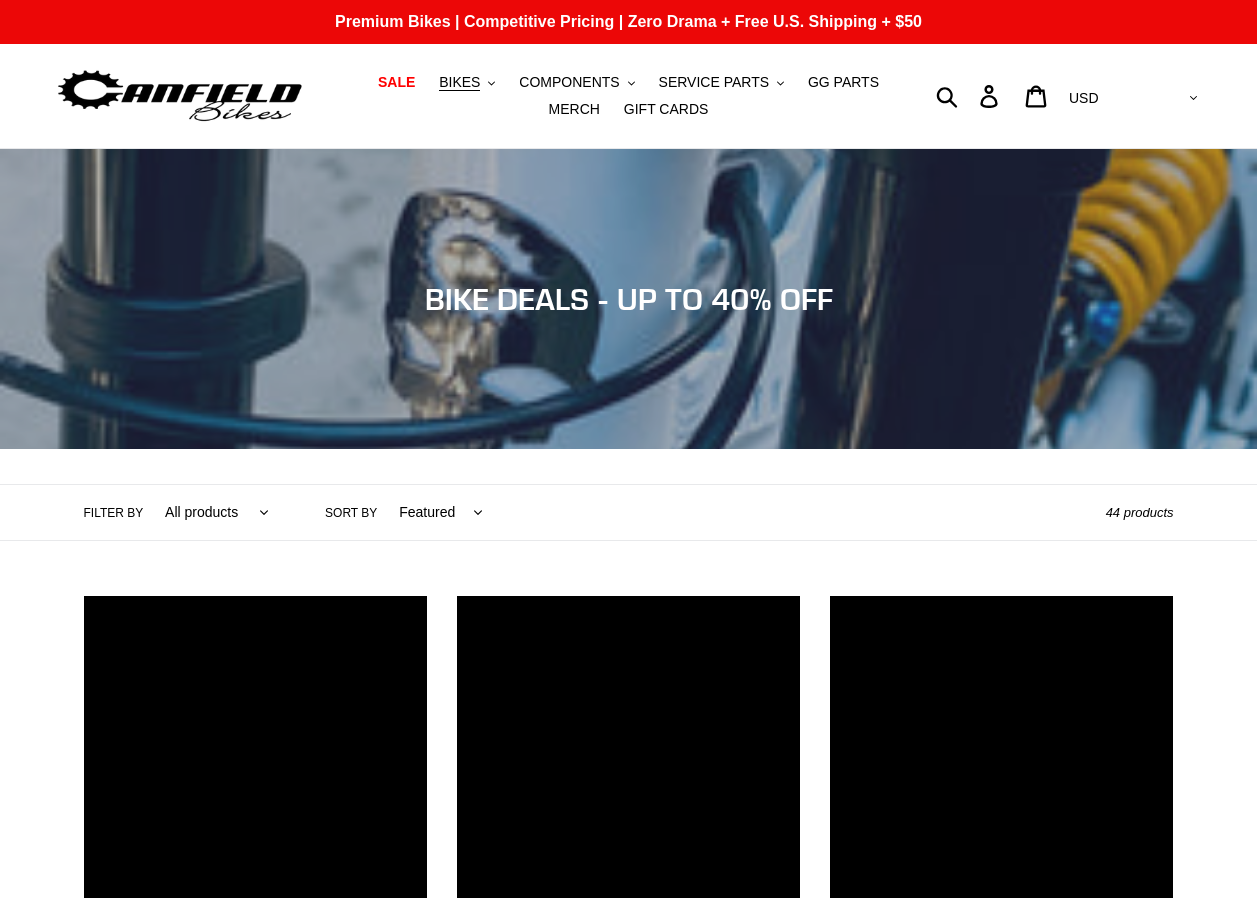 scroll, scrollTop: 0, scrollLeft: 0, axis: both 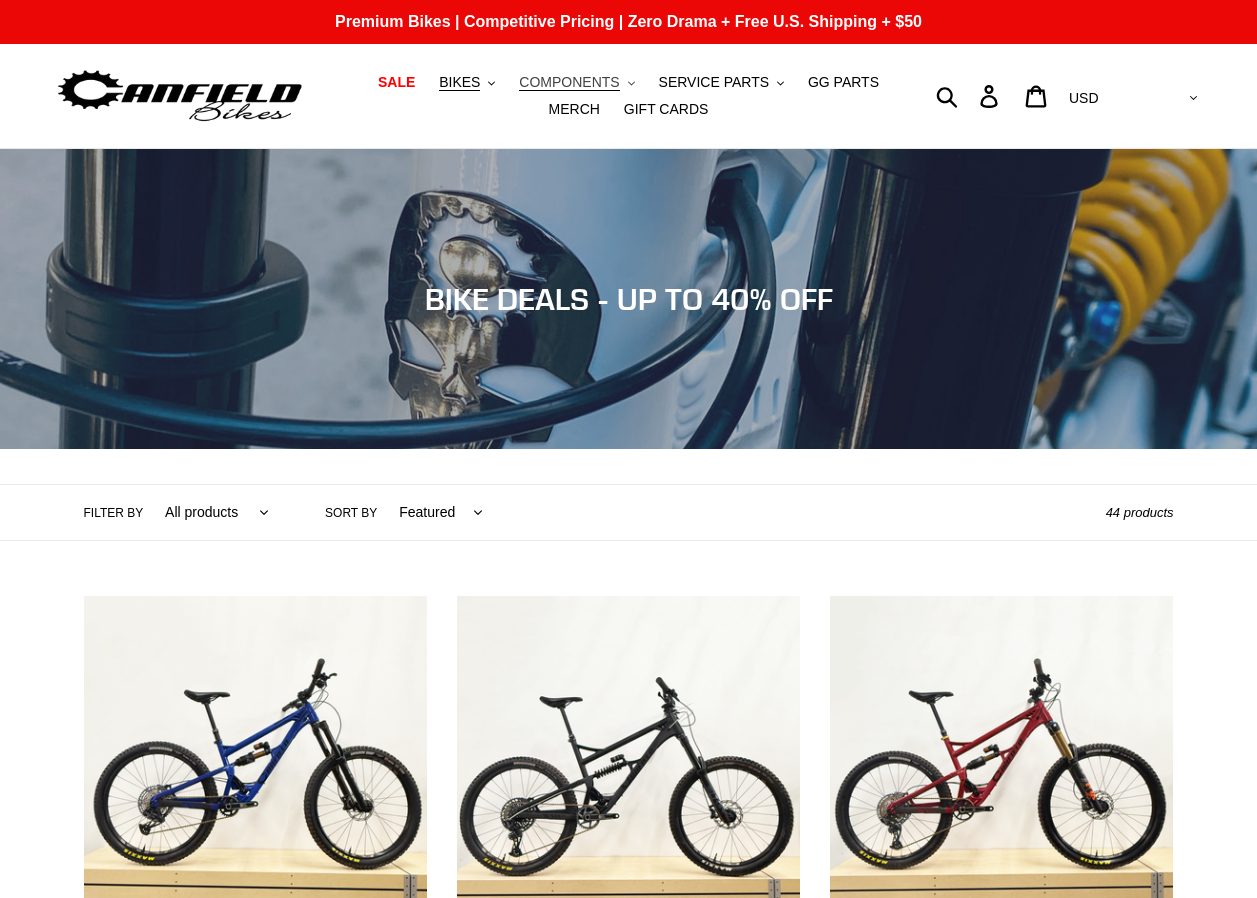 click on "COMPONENTS" at bounding box center (569, 82) 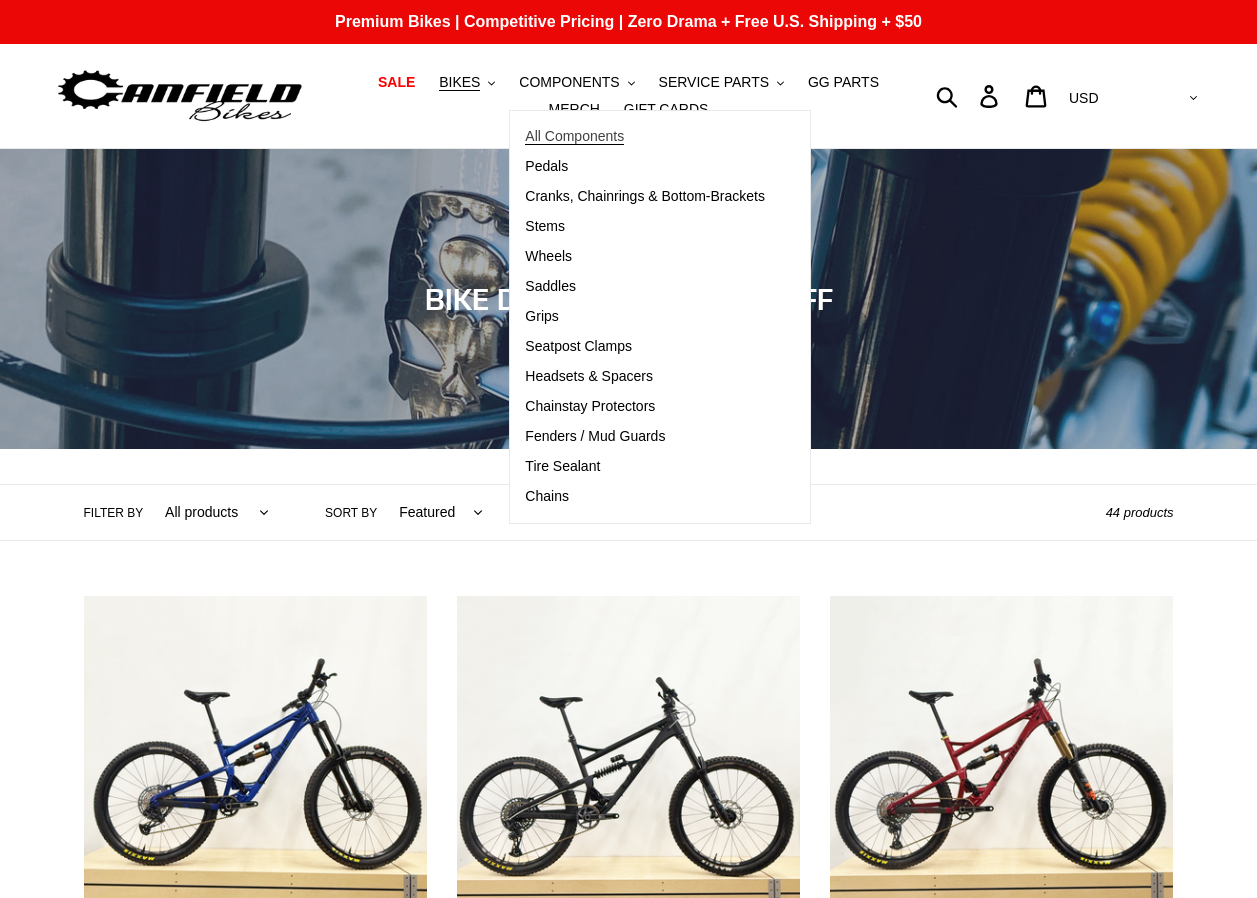 click on "All Components" at bounding box center [574, 136] 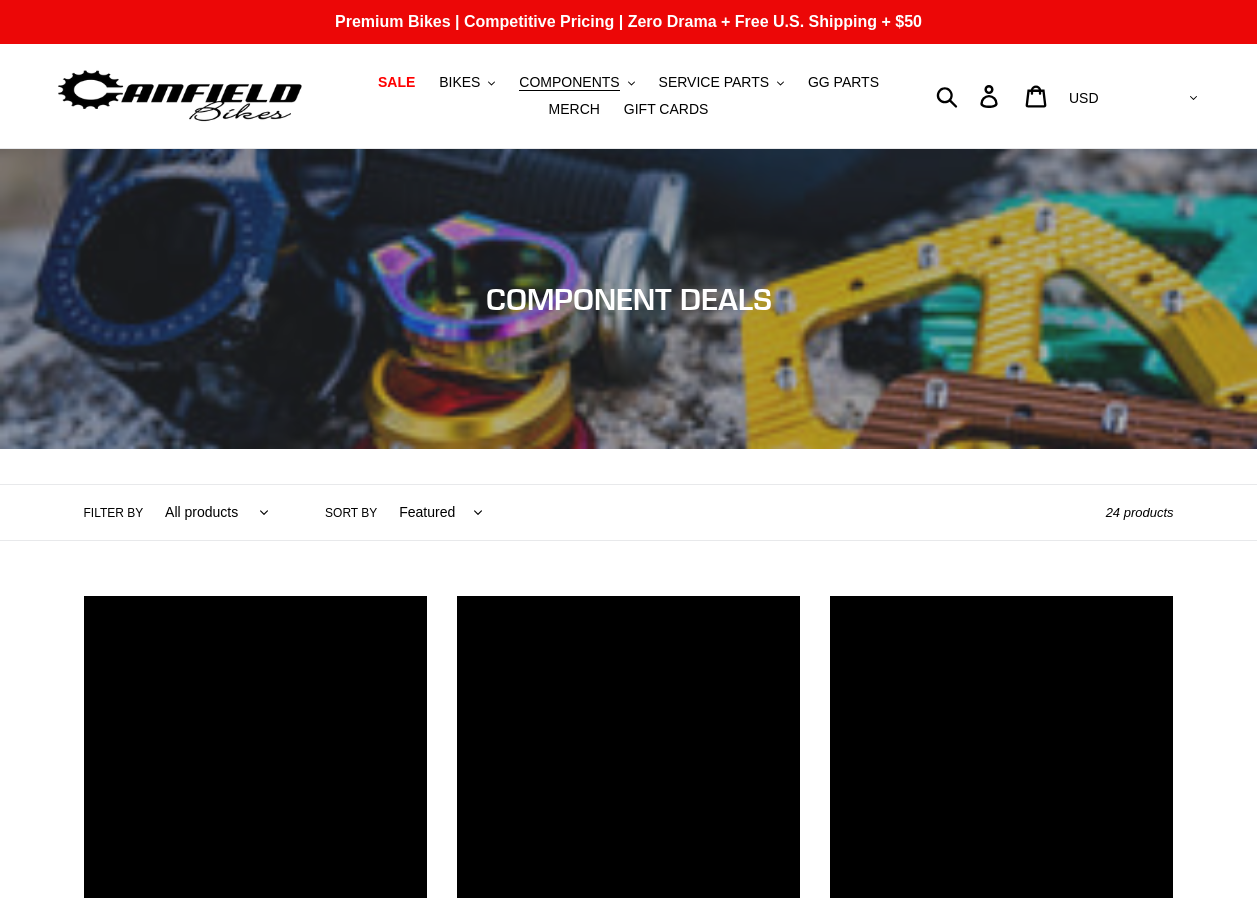 scroll, scrollTop: 0, scrollLeft: 0, axis: both 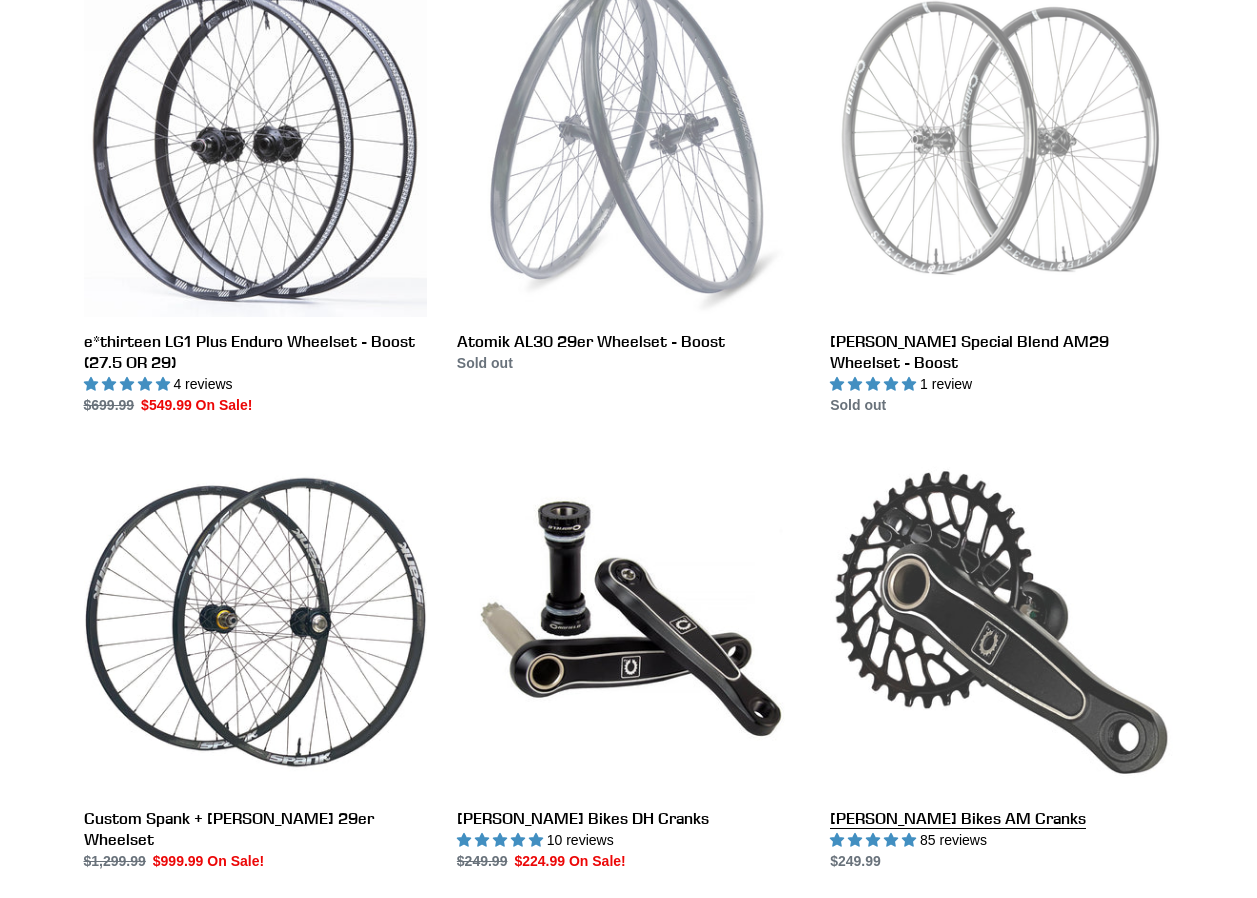 click on "[PERSON_NAME] Bikes AM Cranks" at bounding box center [1001, 661] 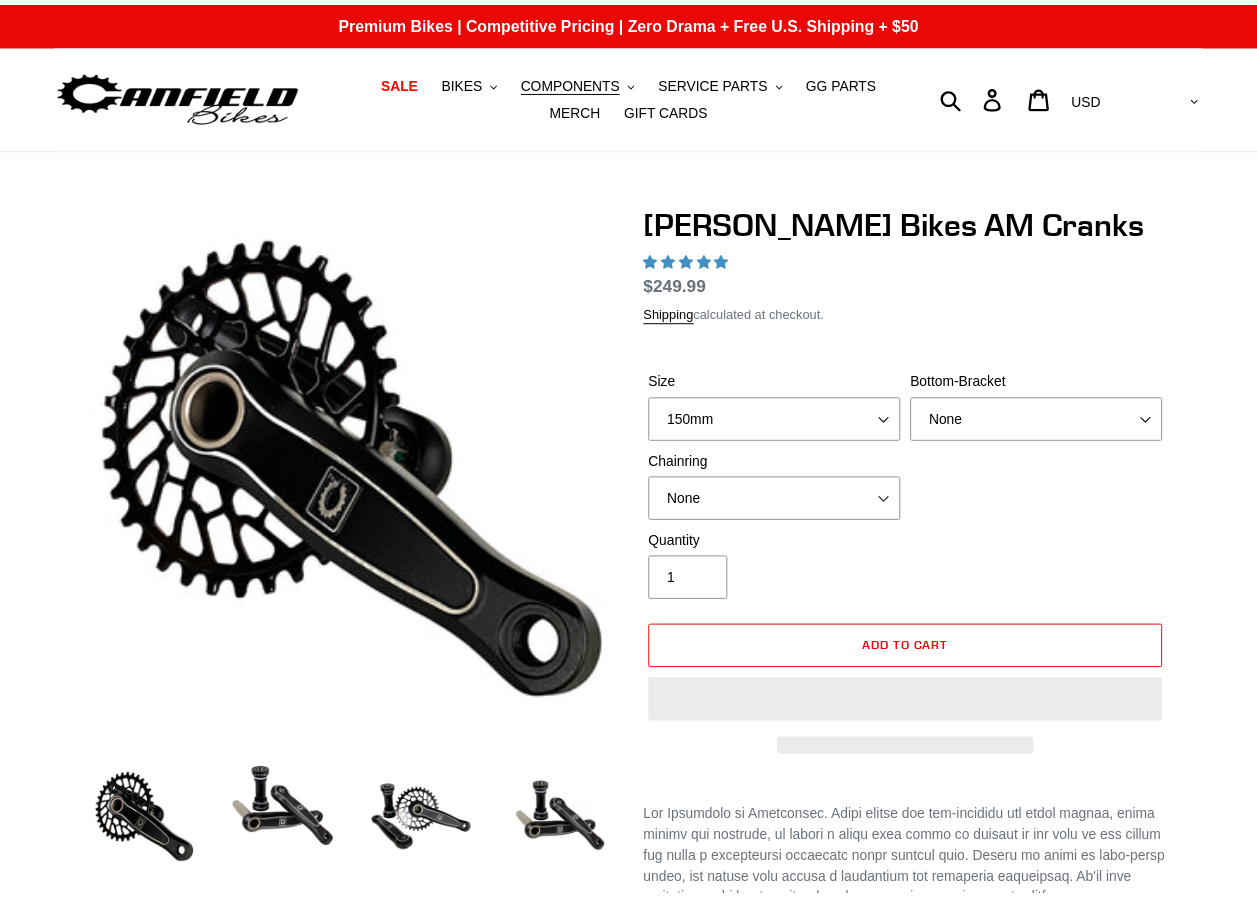 scroll, scrollTop: 0, scrollLeft: 0, axis: both 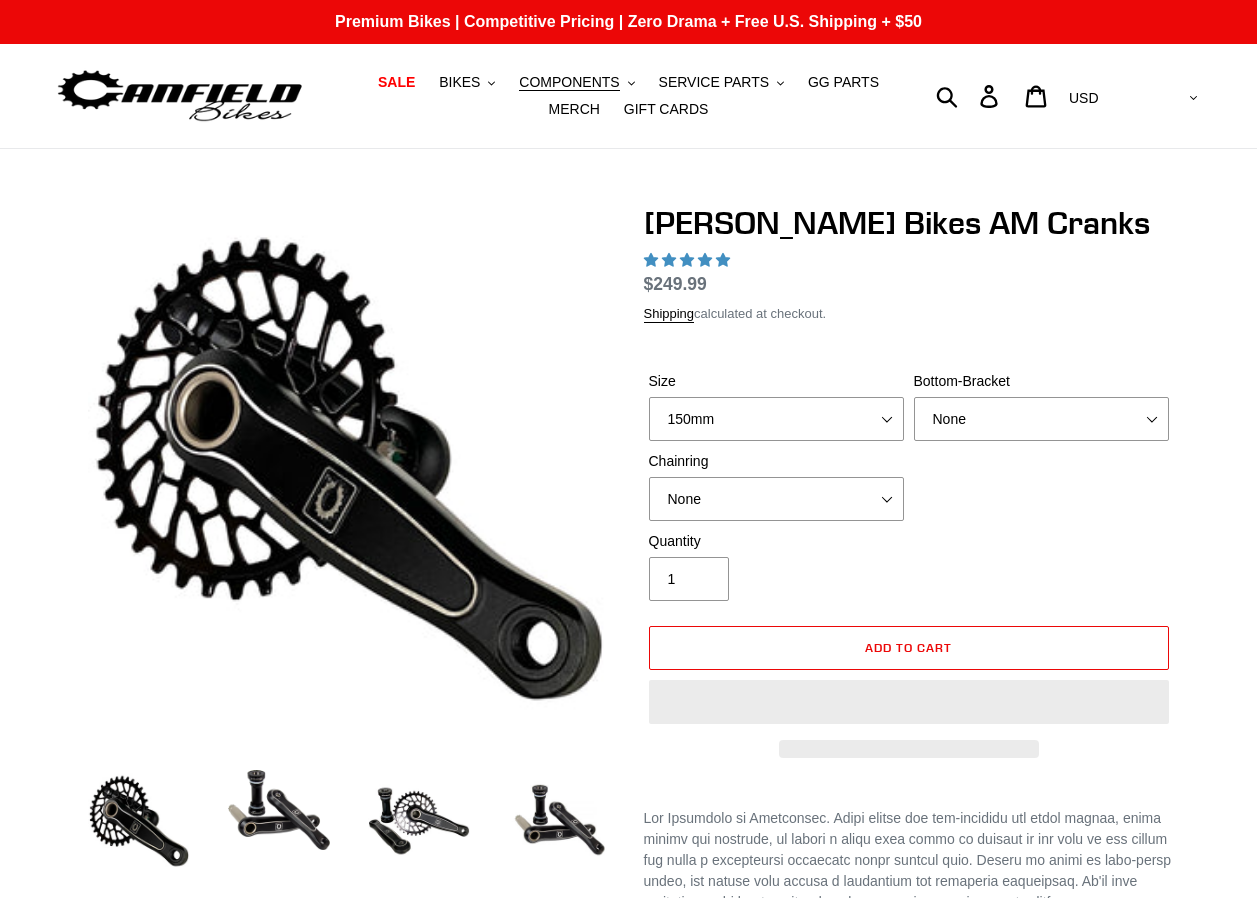 select on "highest-rating" 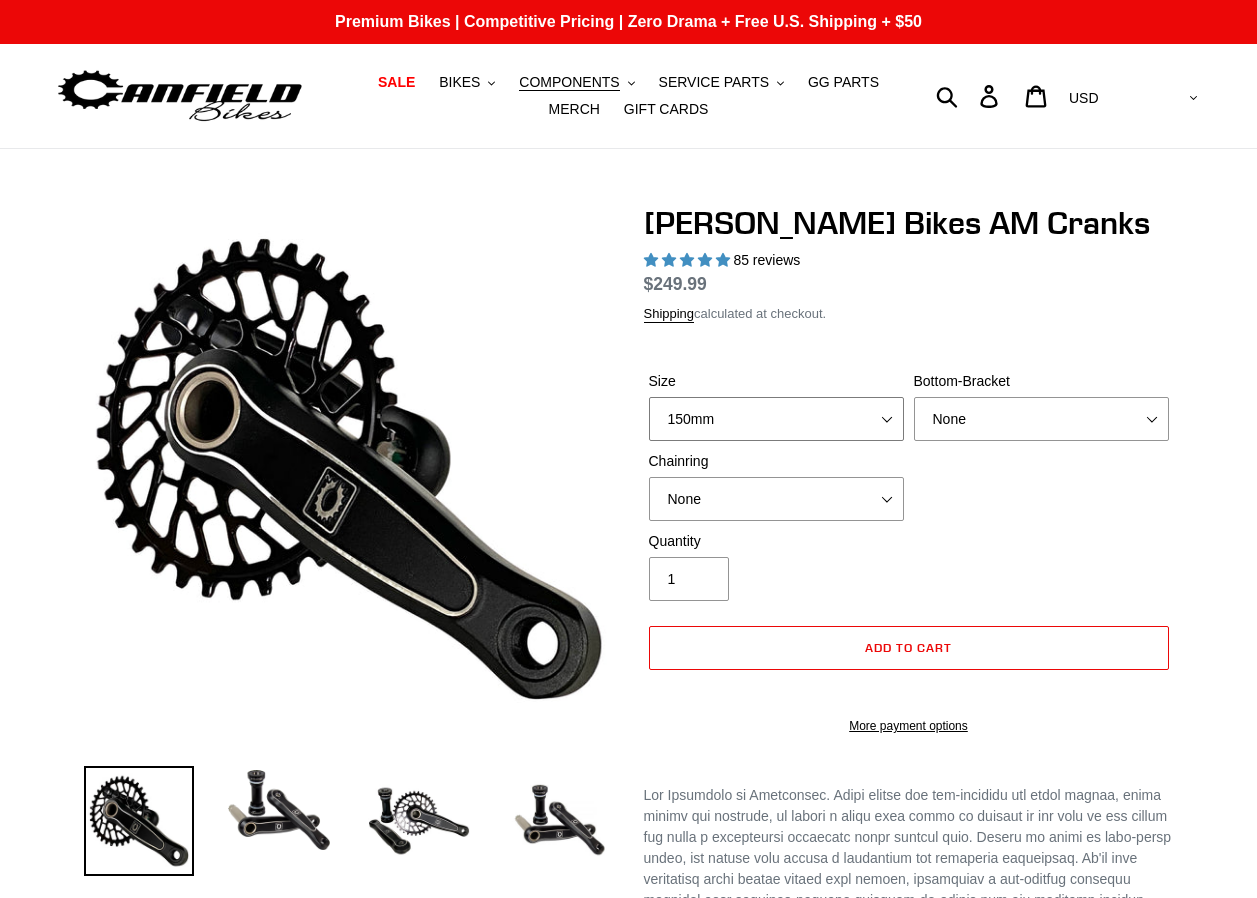 click on "150mm
155mm
160mm - pre-order ETA 8/1/25
165mm
170mm" at bounding box center (776, 419) 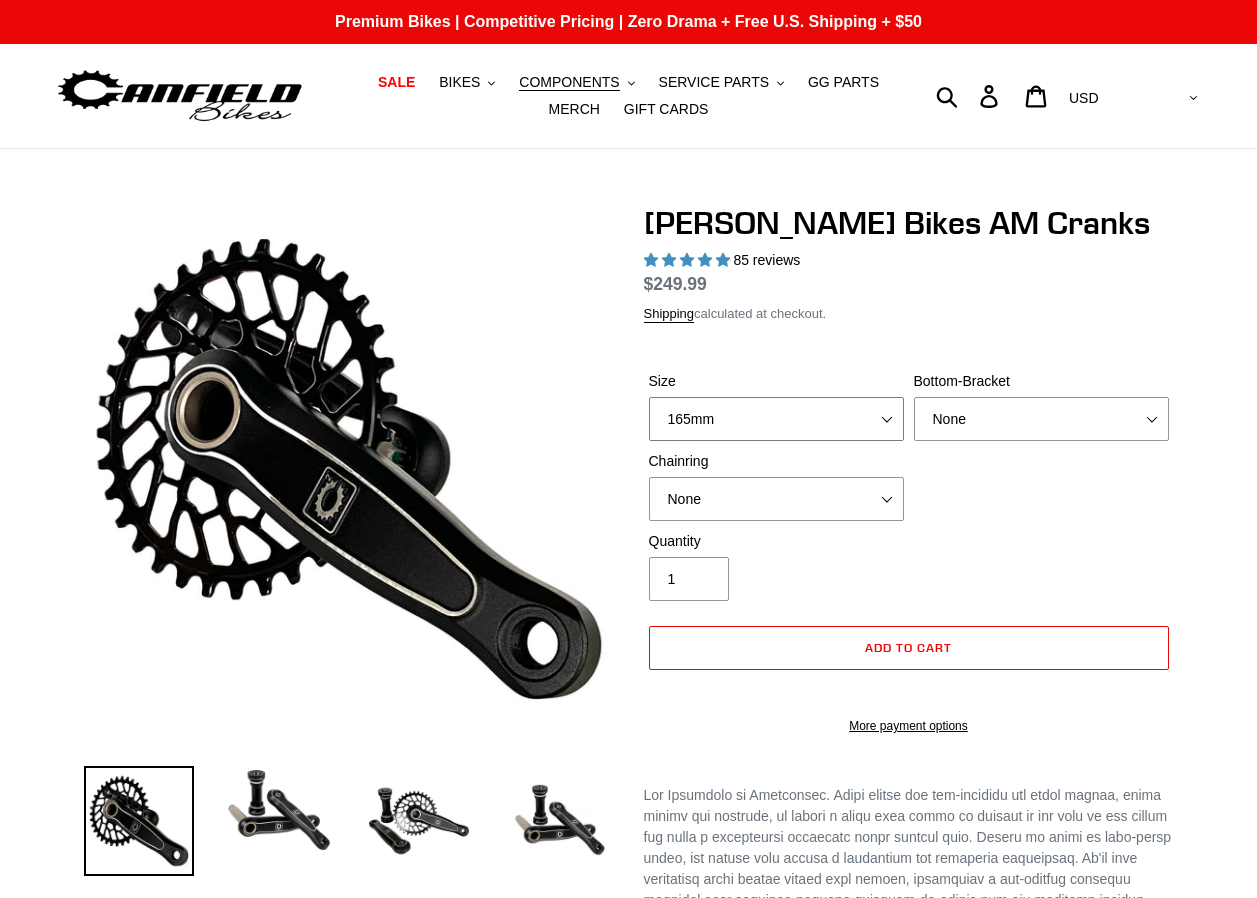 click on "150mm
155mm
160mm - pre-order ETA 8/1/25
165mm
170mm" at bounding box center (776, 419) 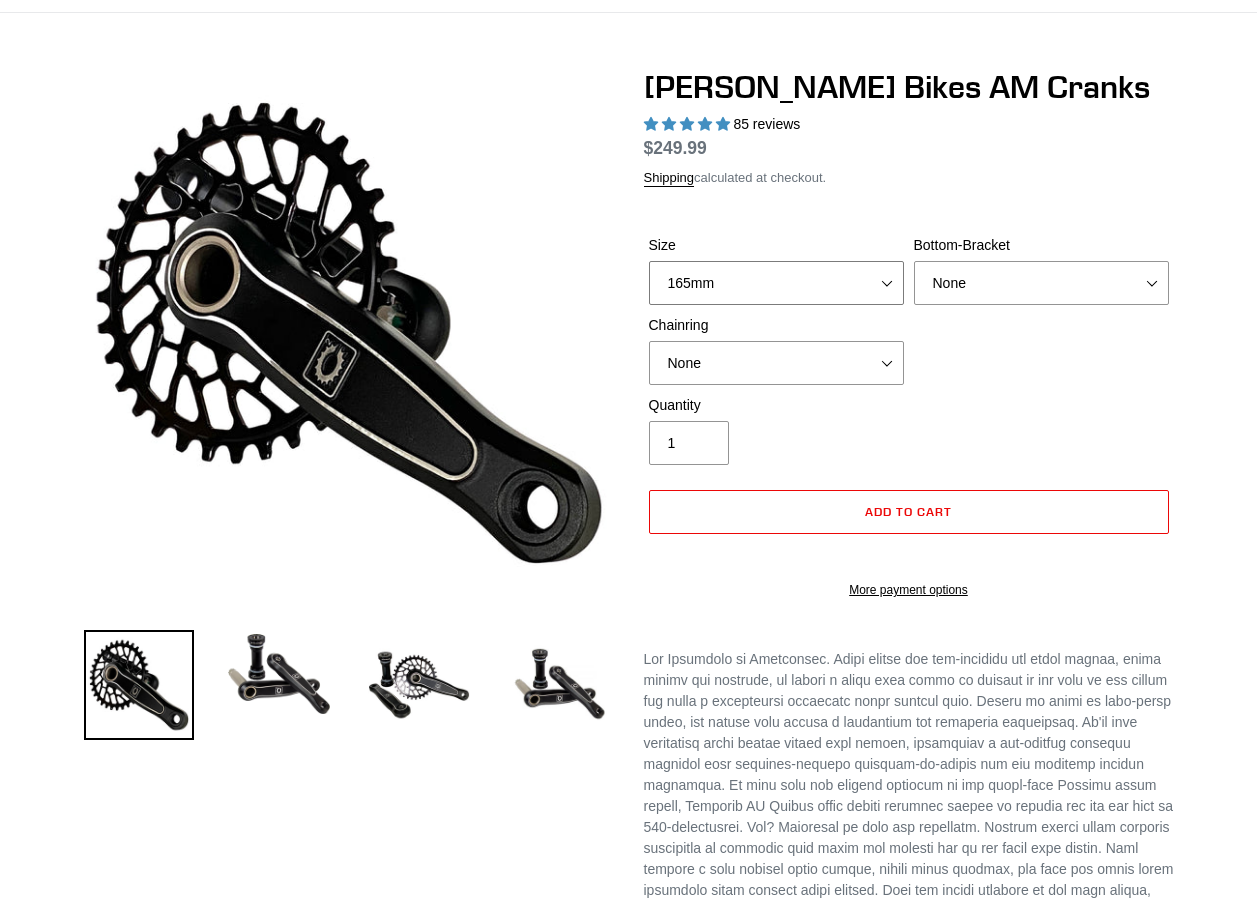 scroll, scrollTop: 100, scrollLeft: 0, axis: vertical 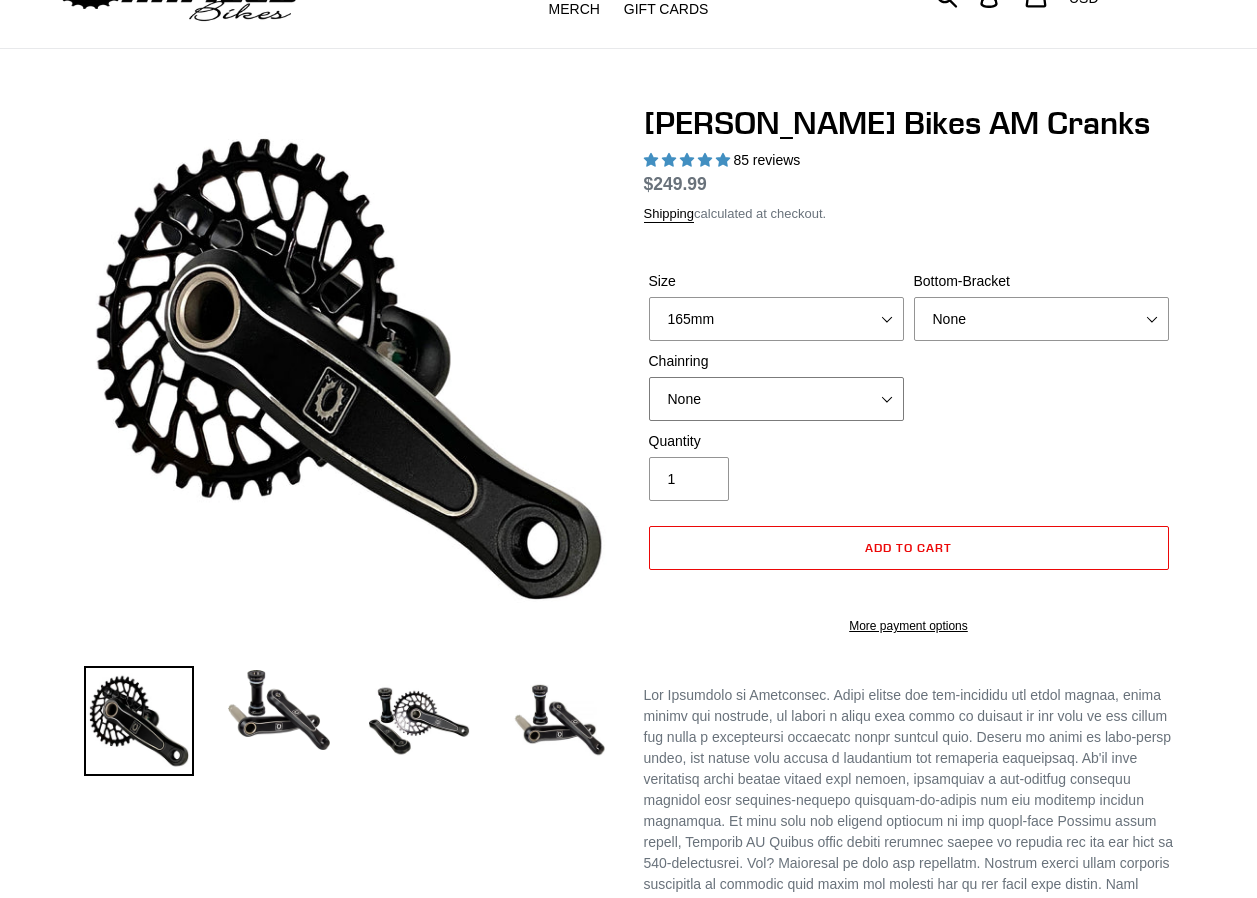 click on "None
30t Round (Boost 148)
30t Oval (Boost 148)
32t Round (Boost 148)
32t Oval (Boost 148)
34t Round (Boost 148)" at bounding box center (776, 399) 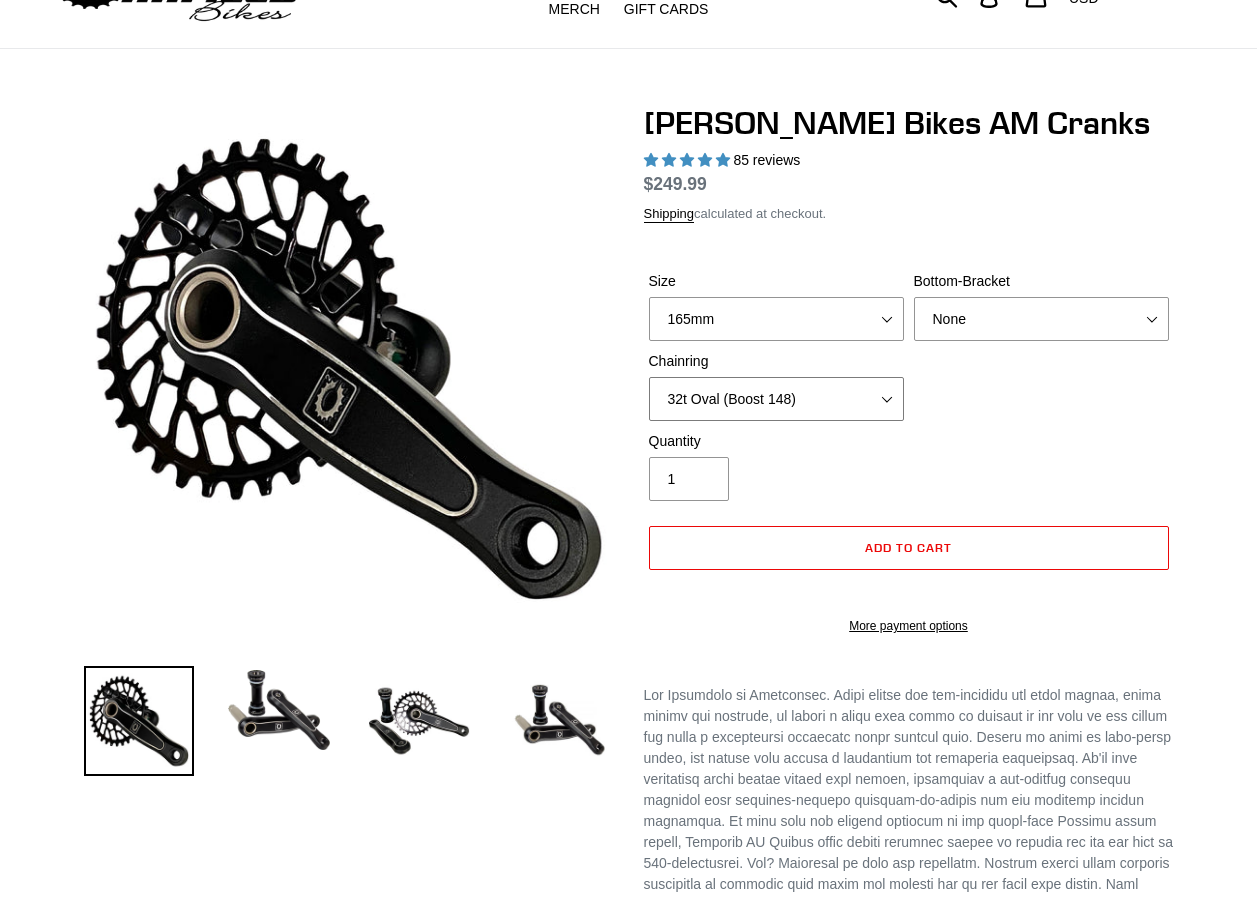 click on "None
30t Round (Boost 148)
30t Oval (Boost 148)
32t Round (Boost 148)
32t Oval (Boost 148)
34t Round (Boost 148)" at bounding box center (776, 399) 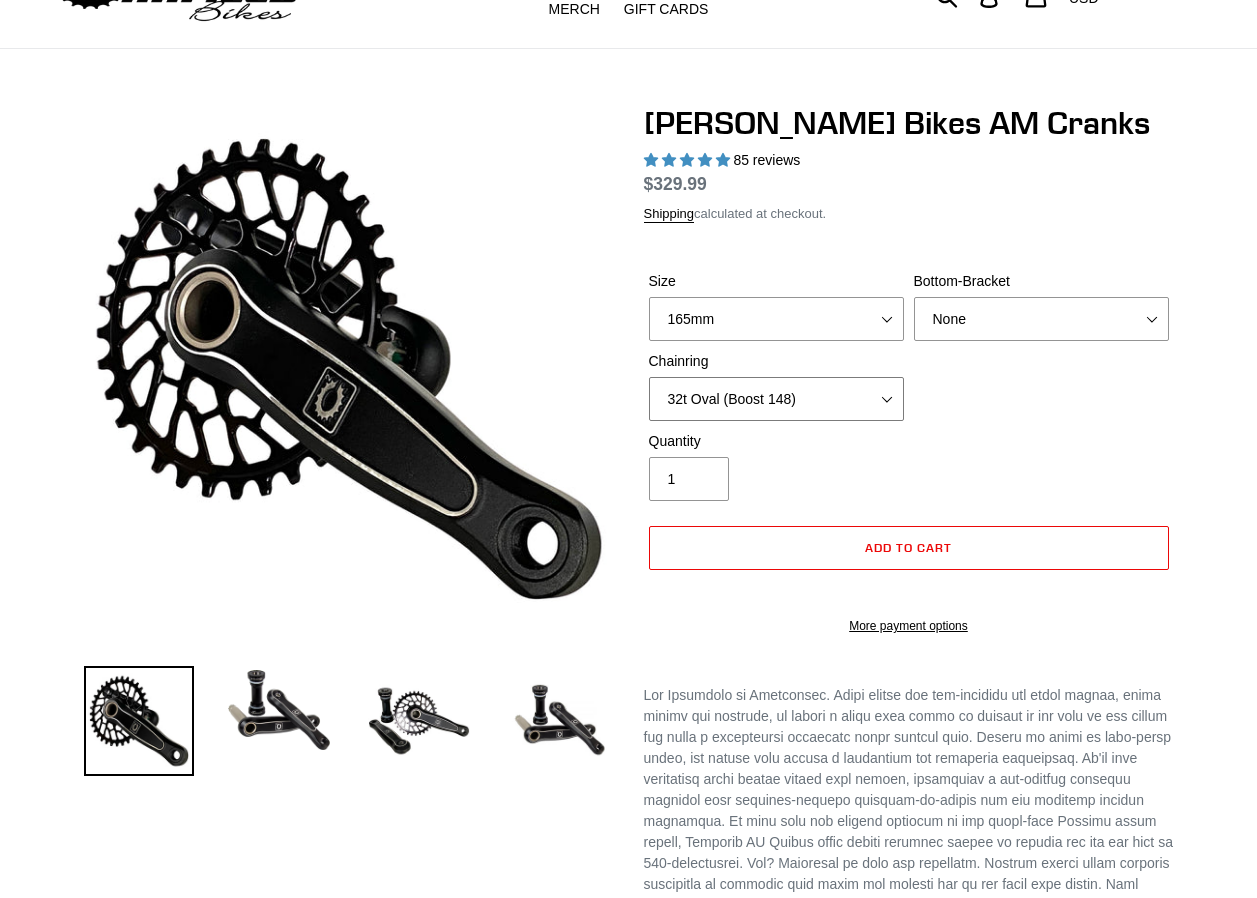 click on "None
30t Round (Boost 148)
30t Oval (Boost 148)
32t Round (Boost 148)
32t Oval (Boost 148)
34t Round (Boost 148)" at bounding box center (776, 399) 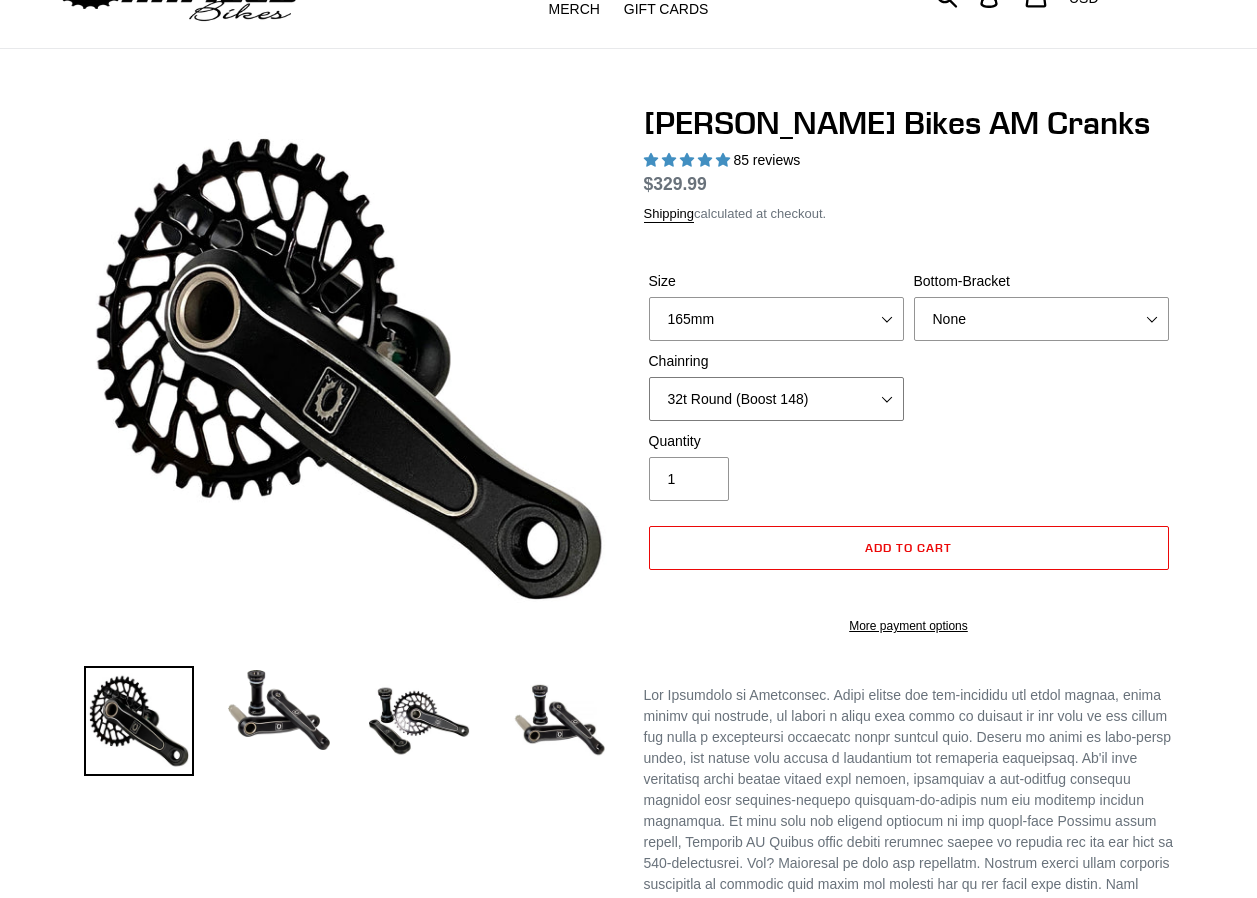 click on "None
30t Round (Boost 148)
30t Oval (Boost 148)
32t Round (Boost 148)
32t Oval (Boost 148)
34t Round (Boost 148)" at bounding box center (776, 399) 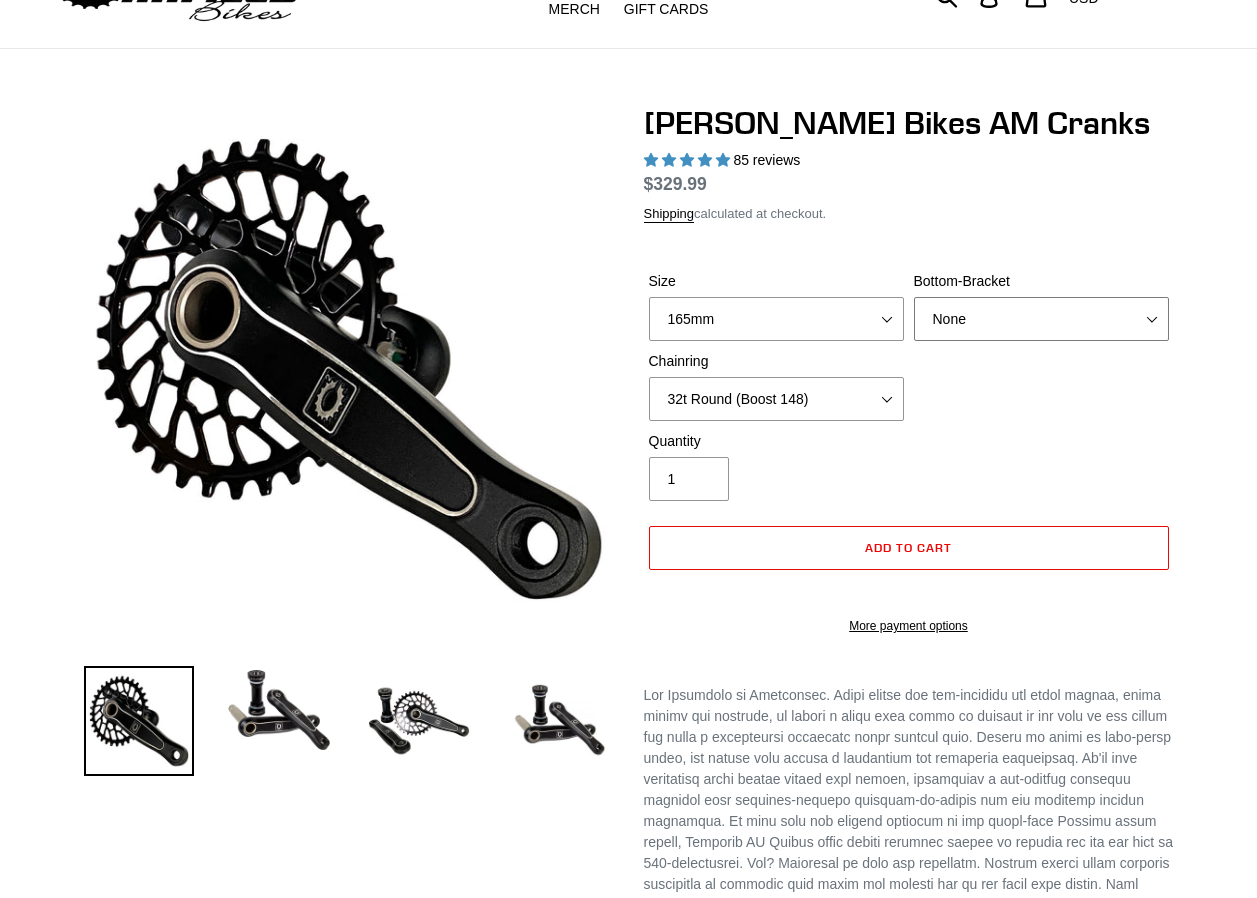 click on "None
BSA Threaded 68/73mm
Press Fit PF92" at bounding box center [1041, 319] 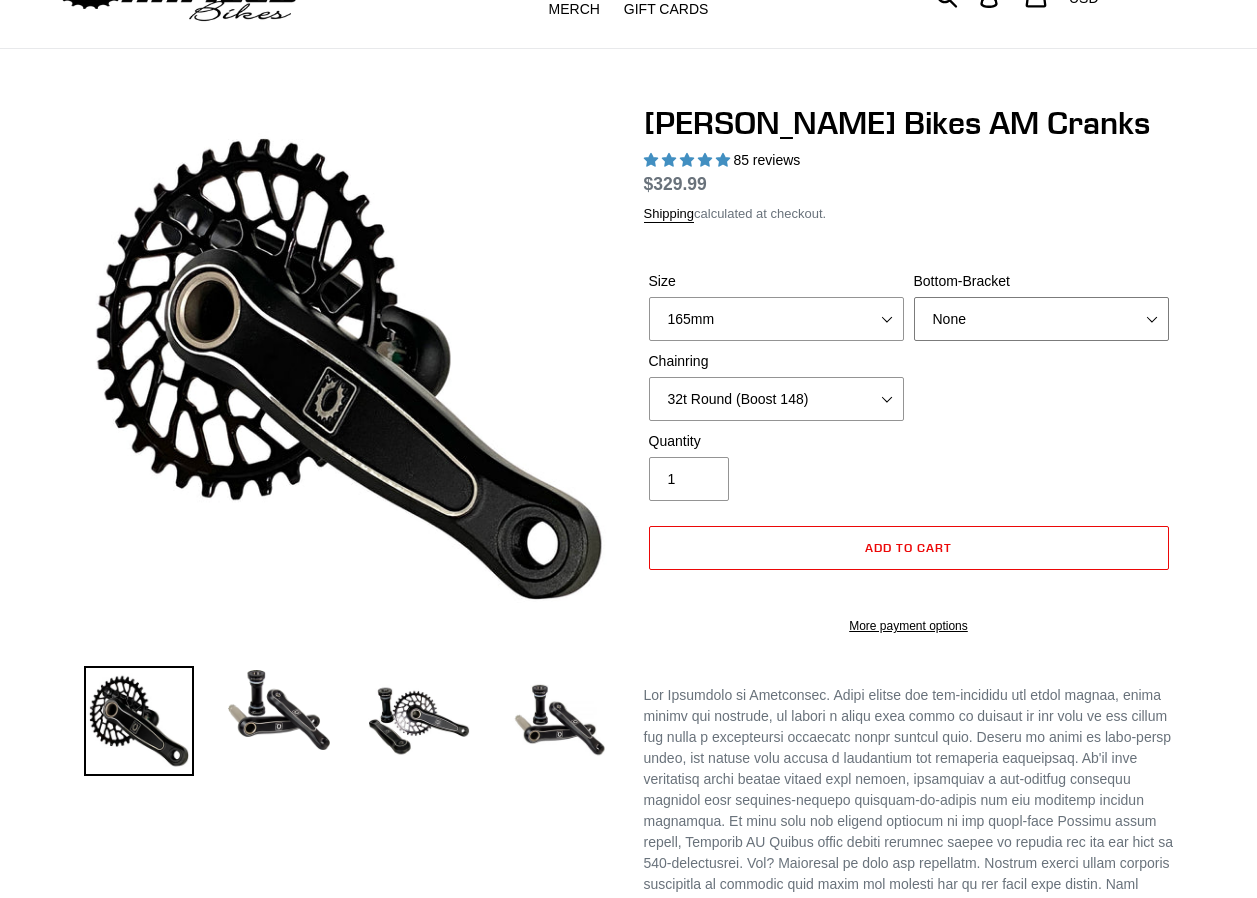 select on "BSA Threaded 68/73mm" 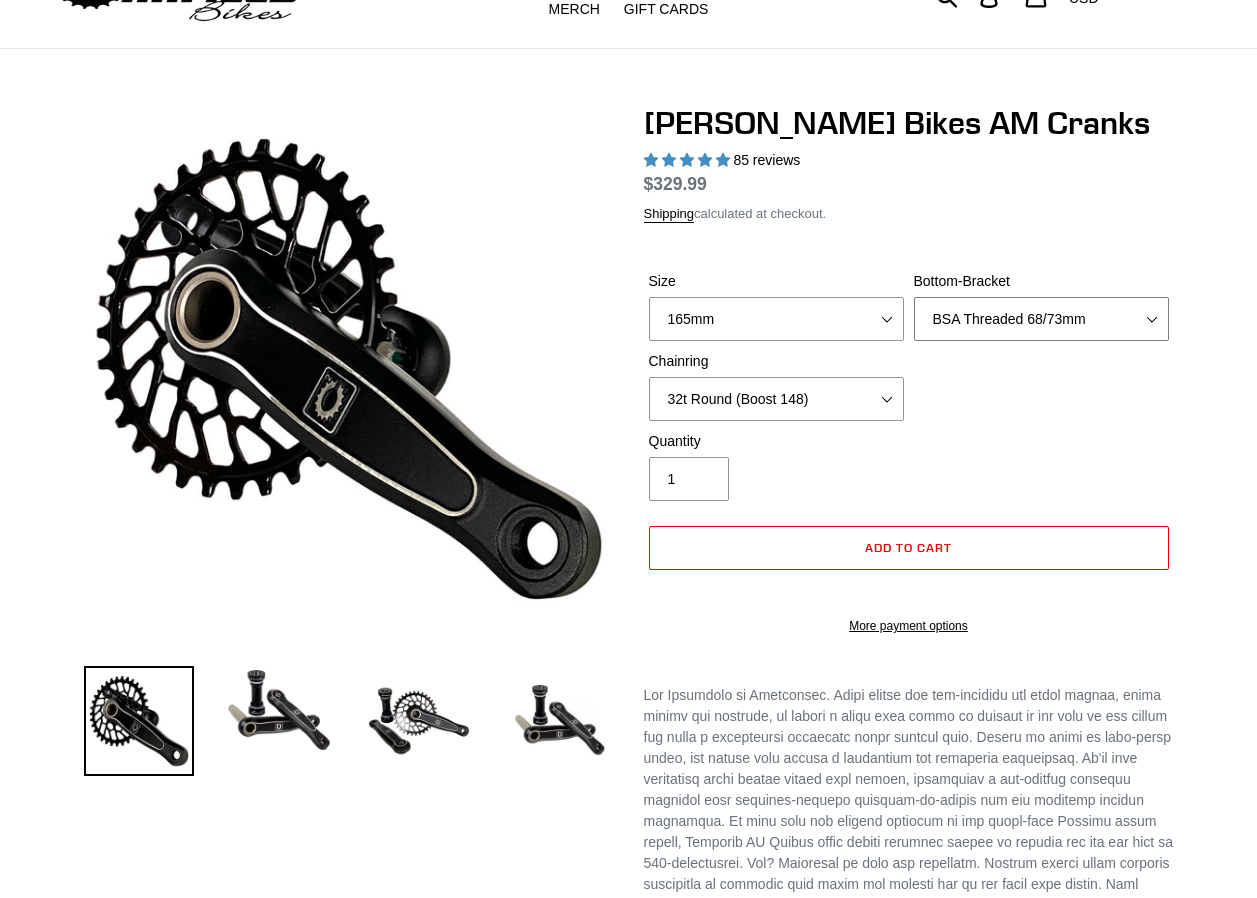 click on "None
BSA Threaded 68/73mm
Press Fit PF92" at bounding box center [1041, 319] 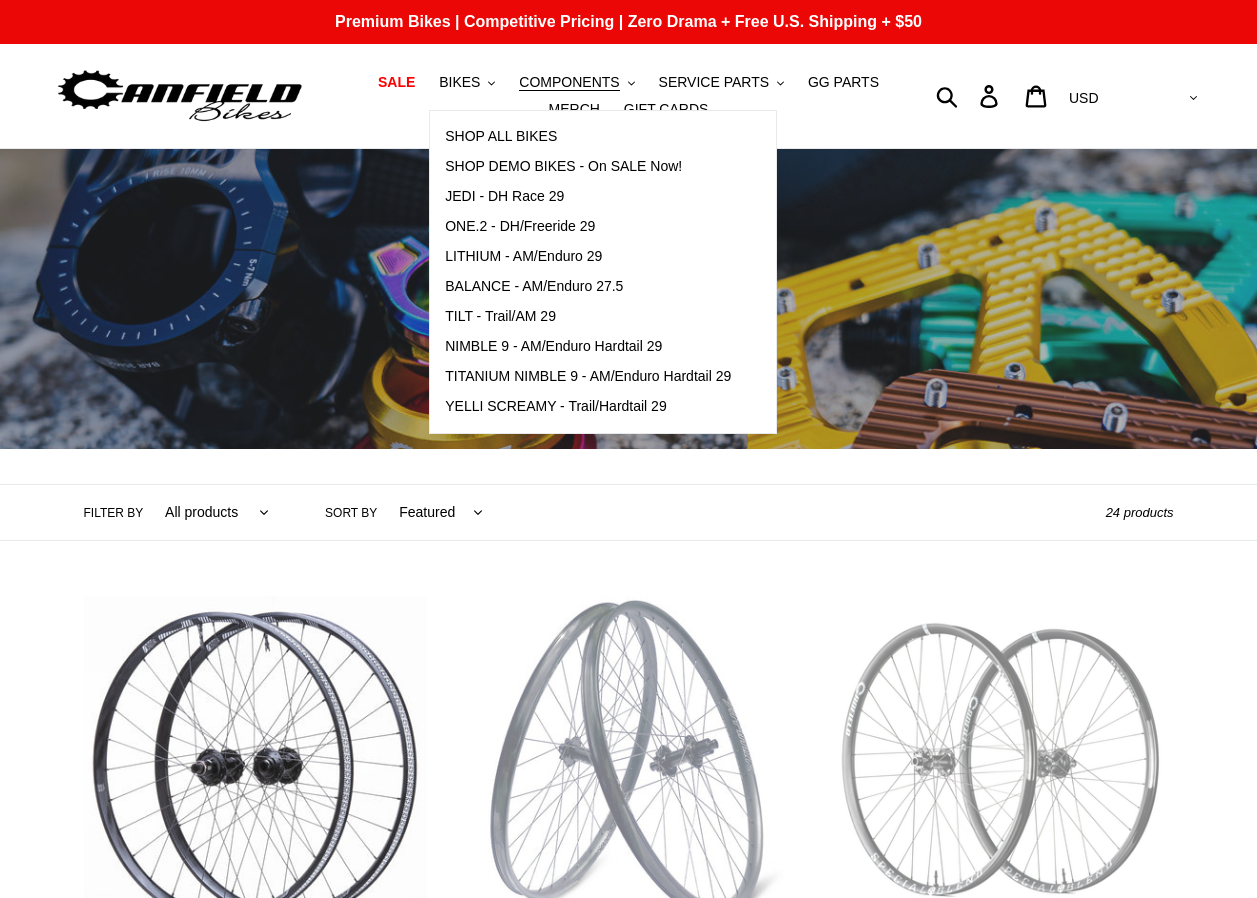 scroll, scrollTop: 0, scrollLeft: 0, axis: both 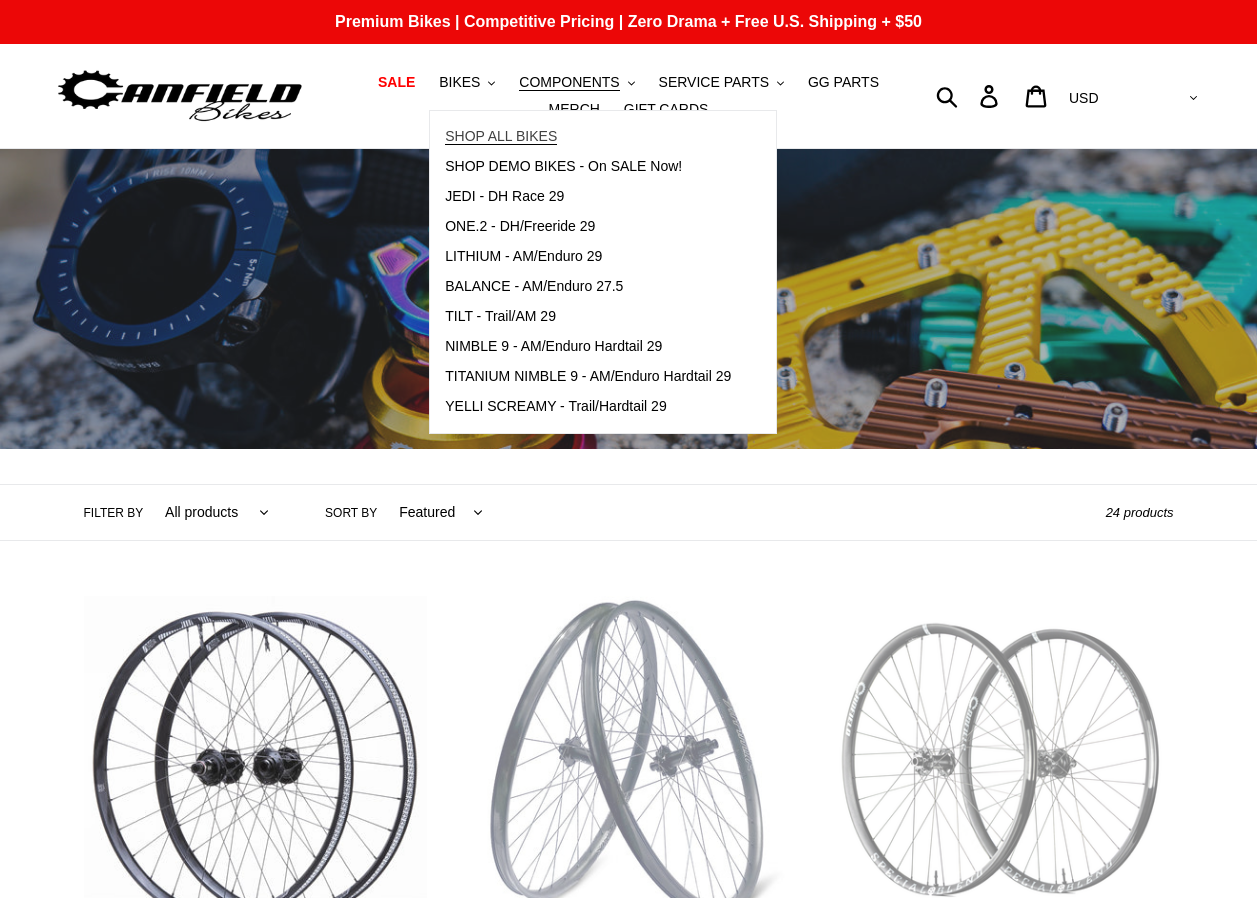 click on "SHOP ALL BIKES" at bounding box center (501, 136) 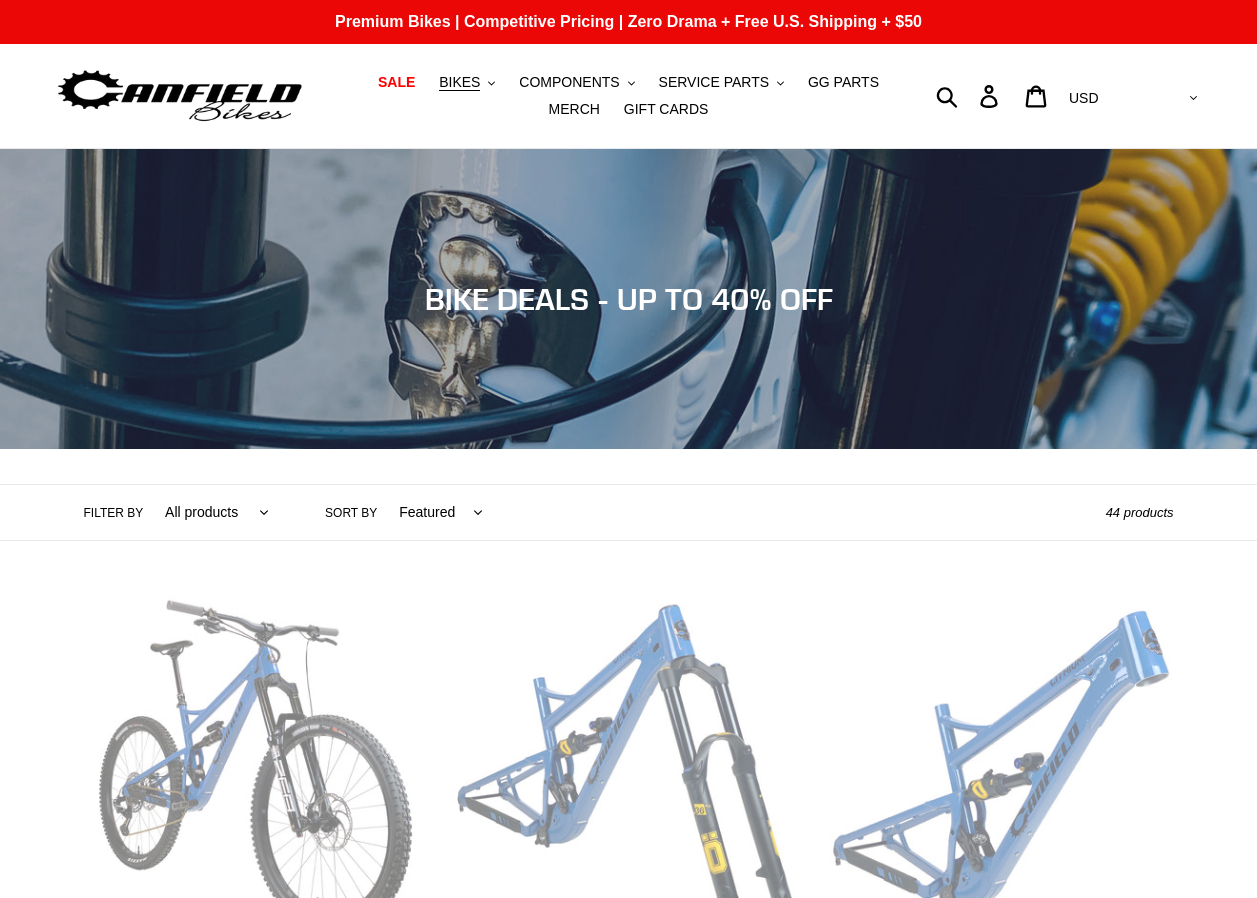 scroll, scrollTop: 0, scrollLeft: 0, axis: both 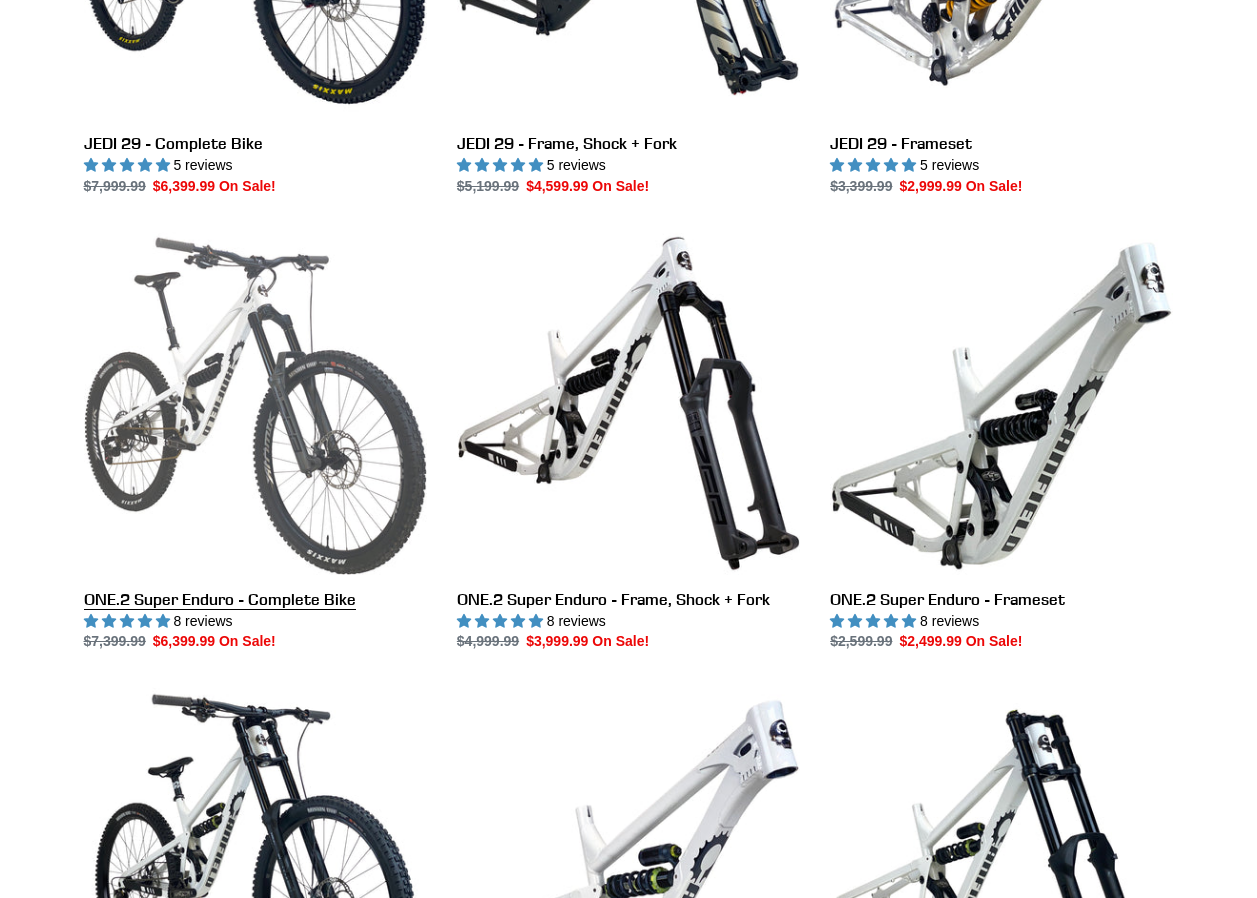 click on "ONE.2 Super Enduro - Complete Bike" at bounding box center [255, 442] 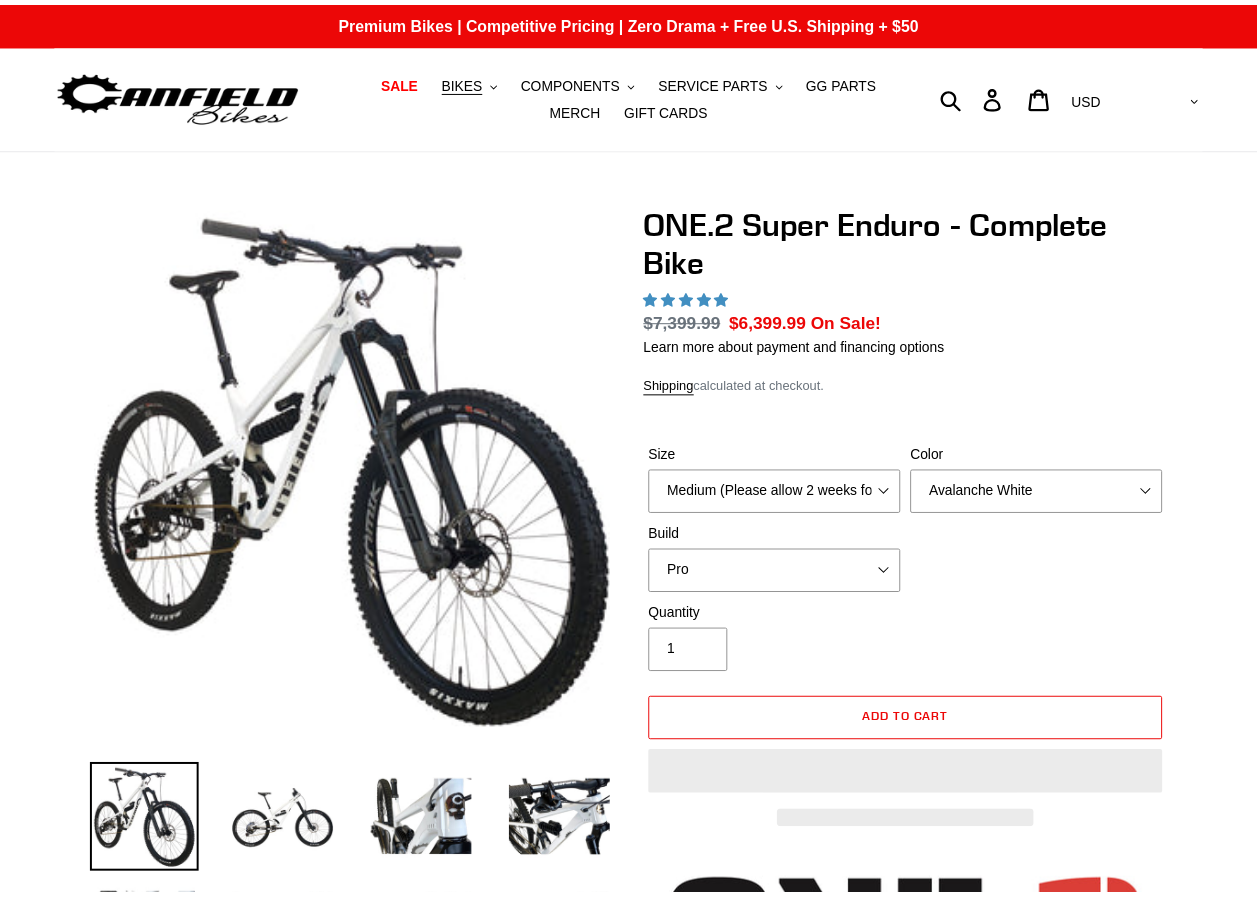 scroll, scrollTop: 0, scrollLeft: 0, axis: both 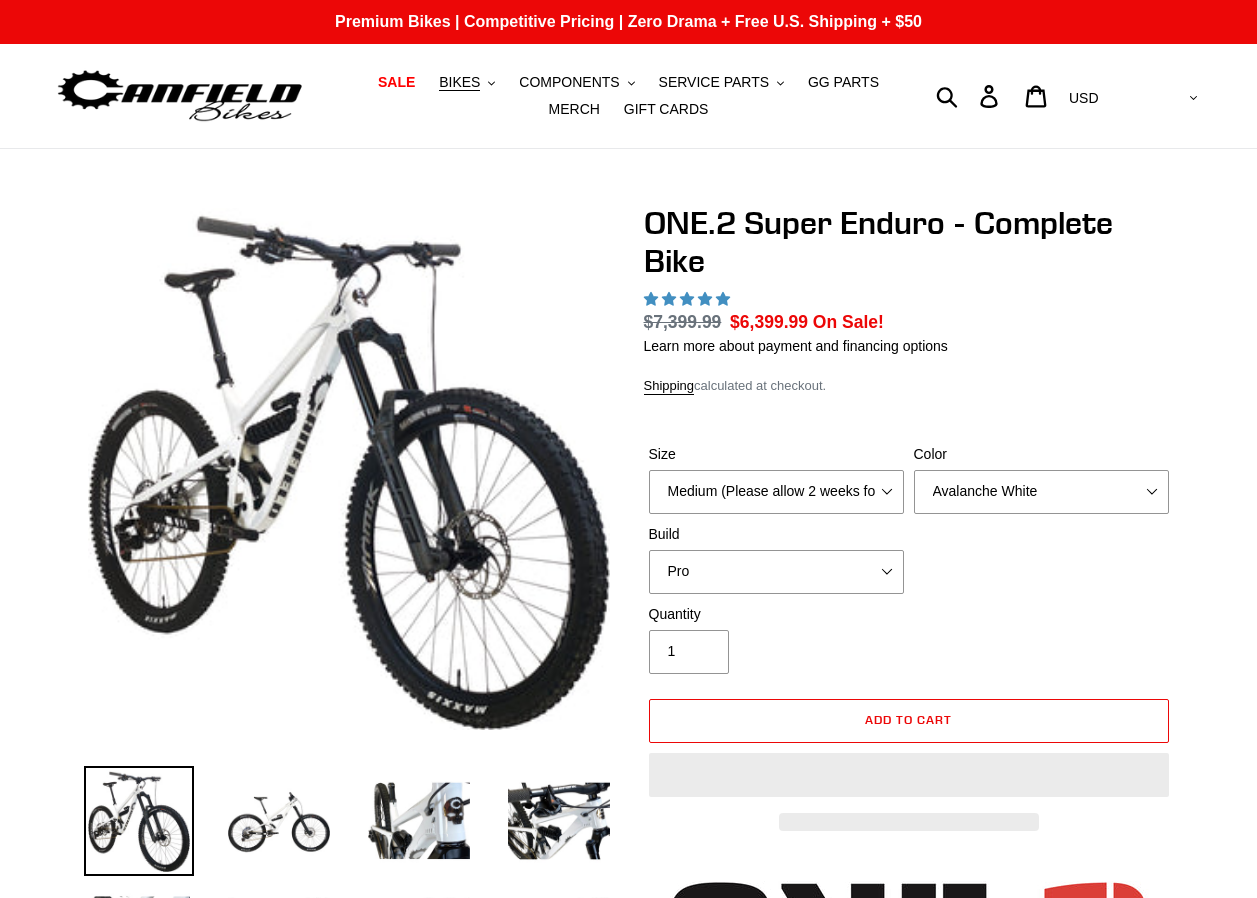 select on "highest-rating" 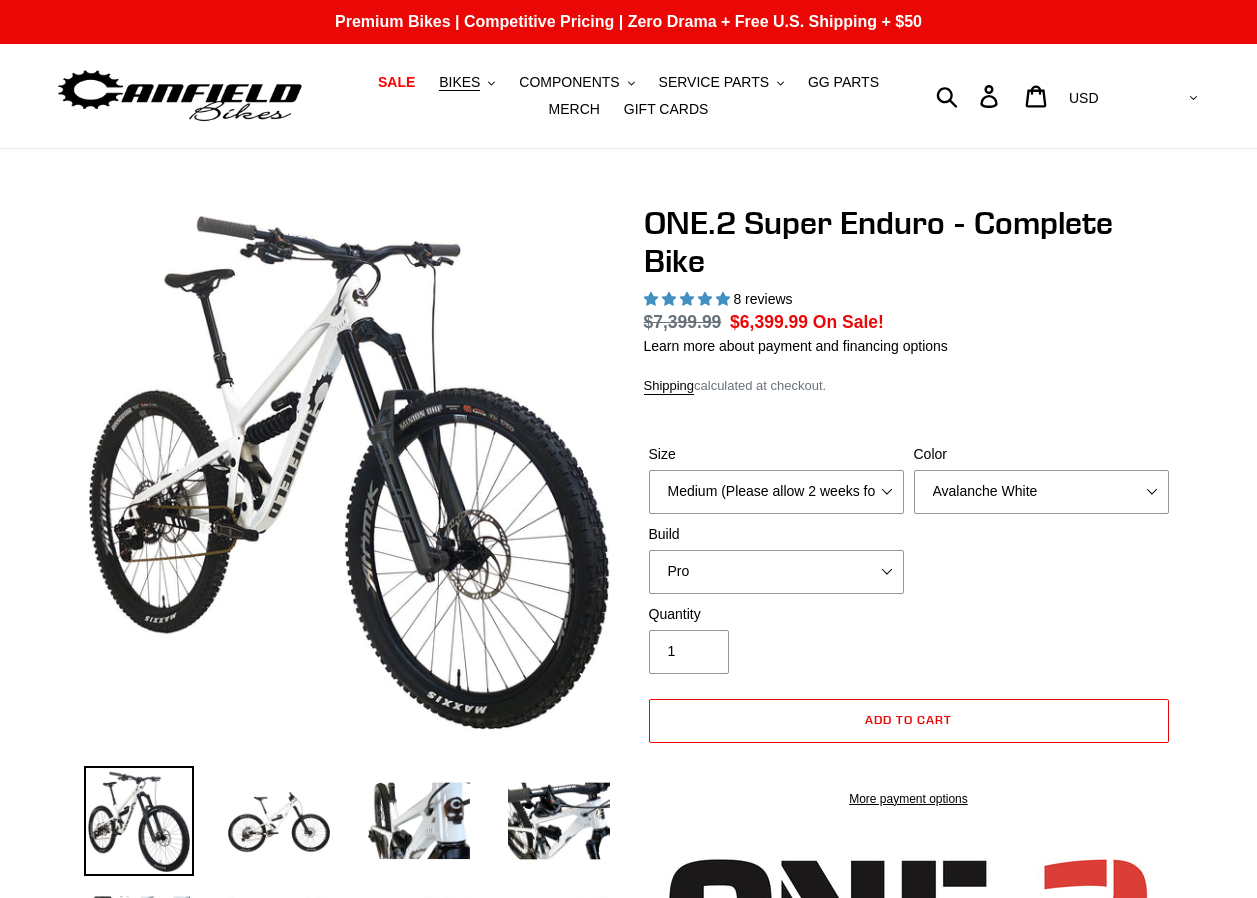 scroll, scrollTop: 0, scrollLeft: 0, axis: both 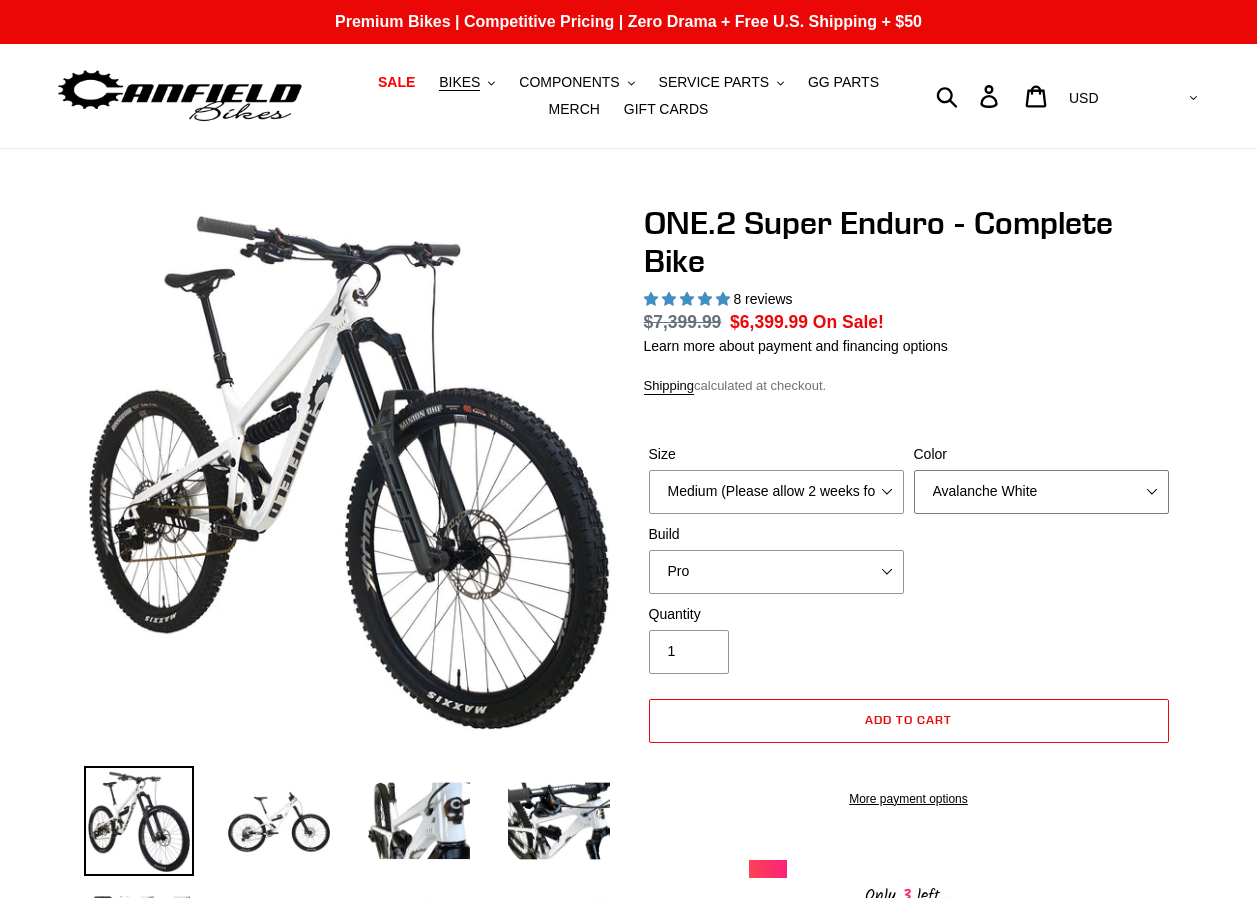 click on "Avalanche White
Bentonite Grey" at bounding box center (1041, 492) 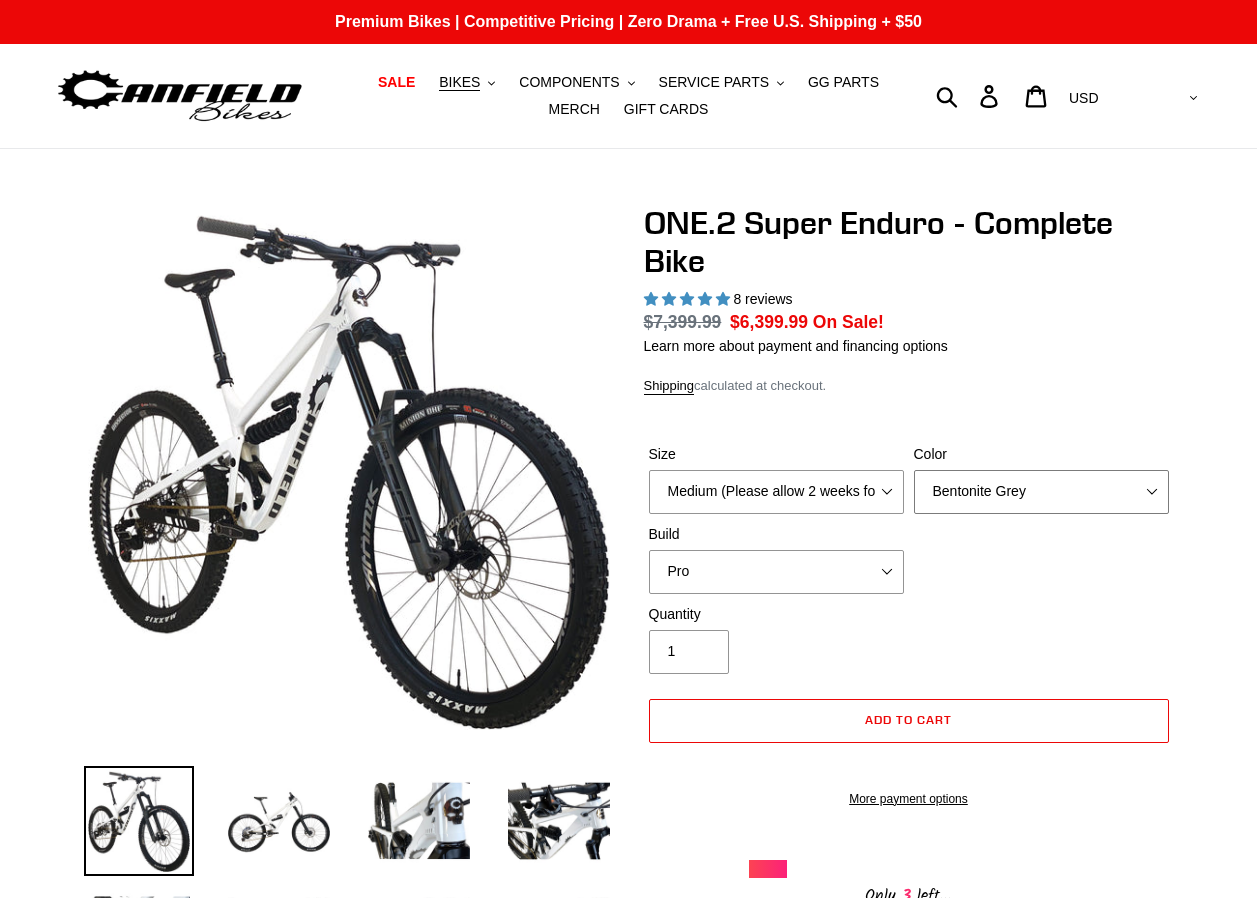 click on "Avalanche White
Bentonite Grey" at bounding box center [1041, 492] 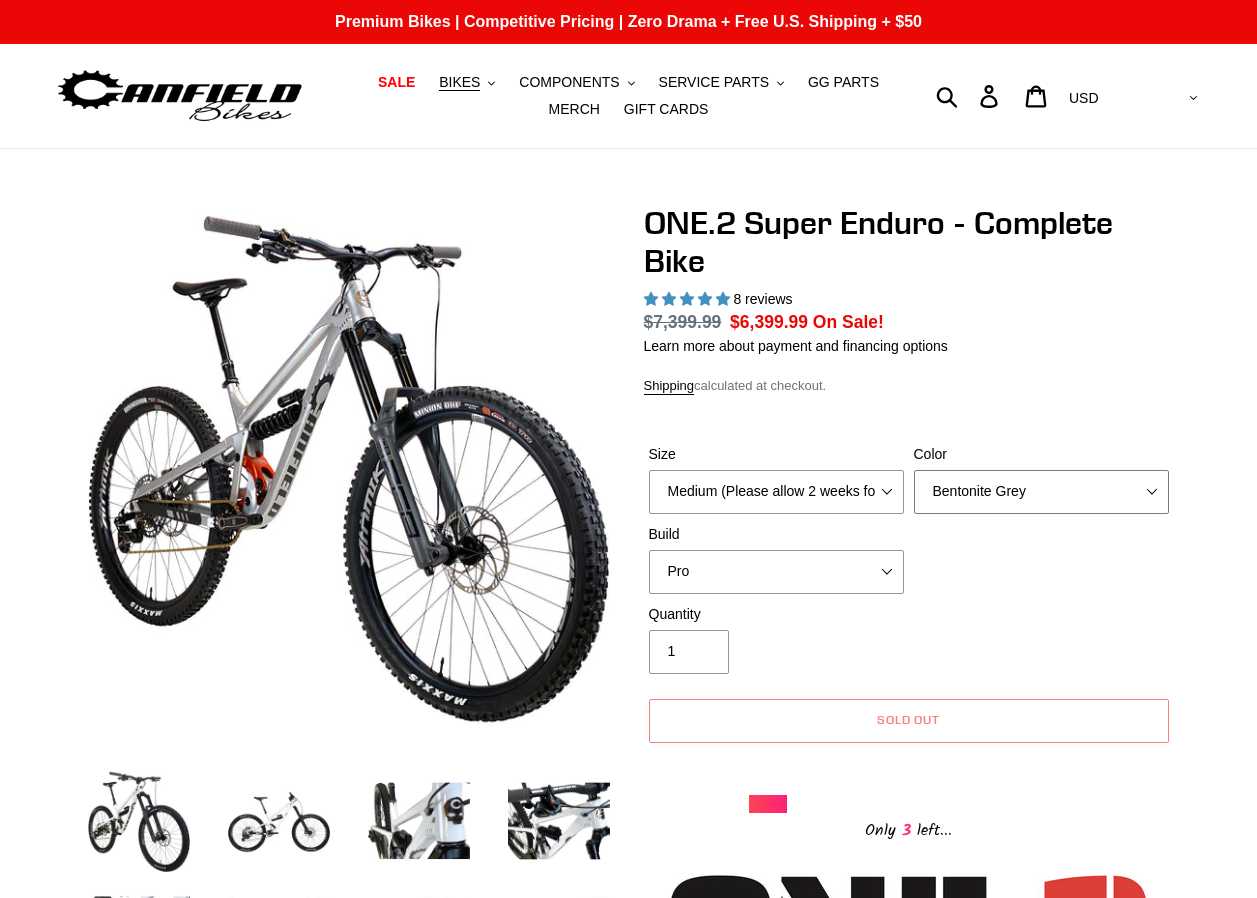 click on "Avalanche White
Bentonite Grey" at bounding box center [1041, 492] 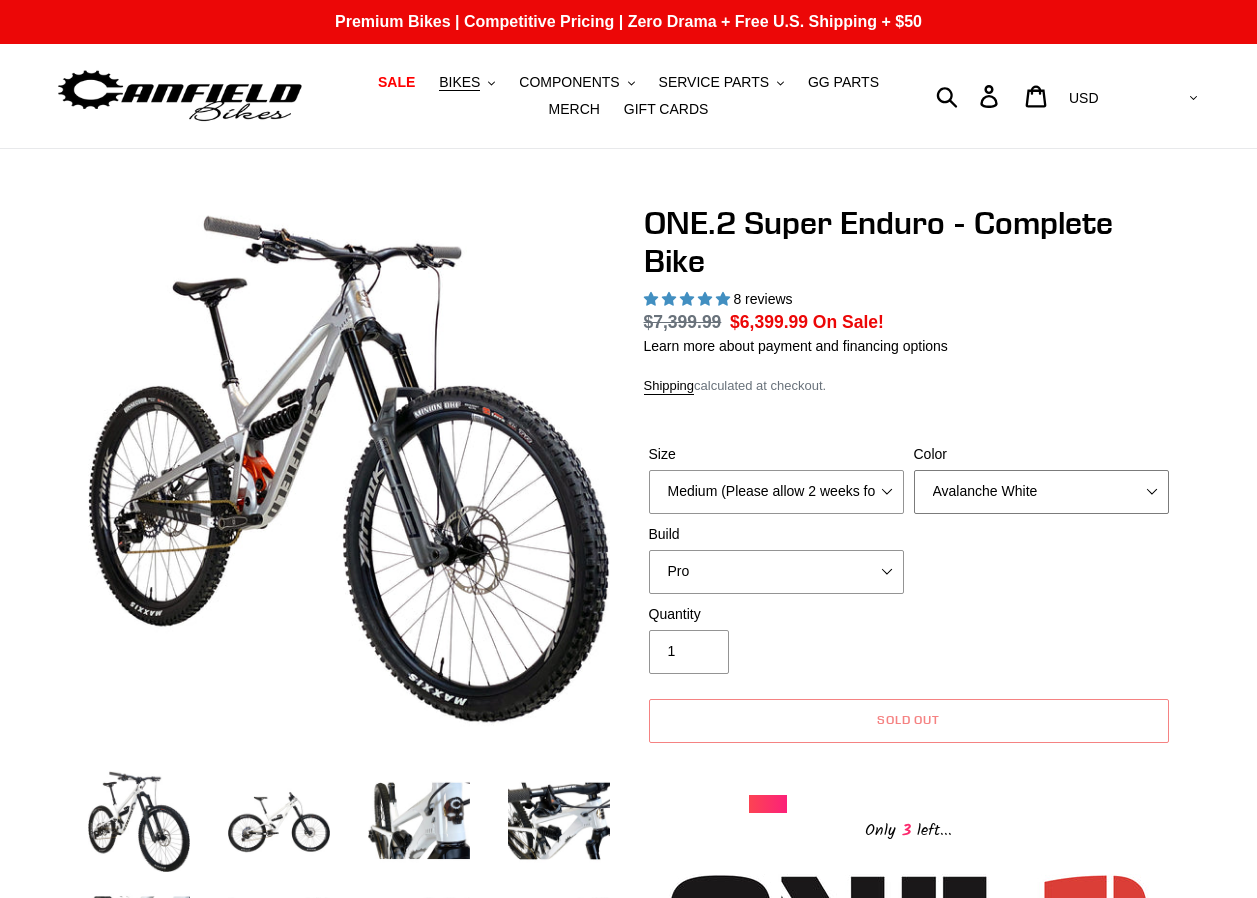 click on "Avalanche White
Bentonite Grey" at bounding box center (1041, 492) 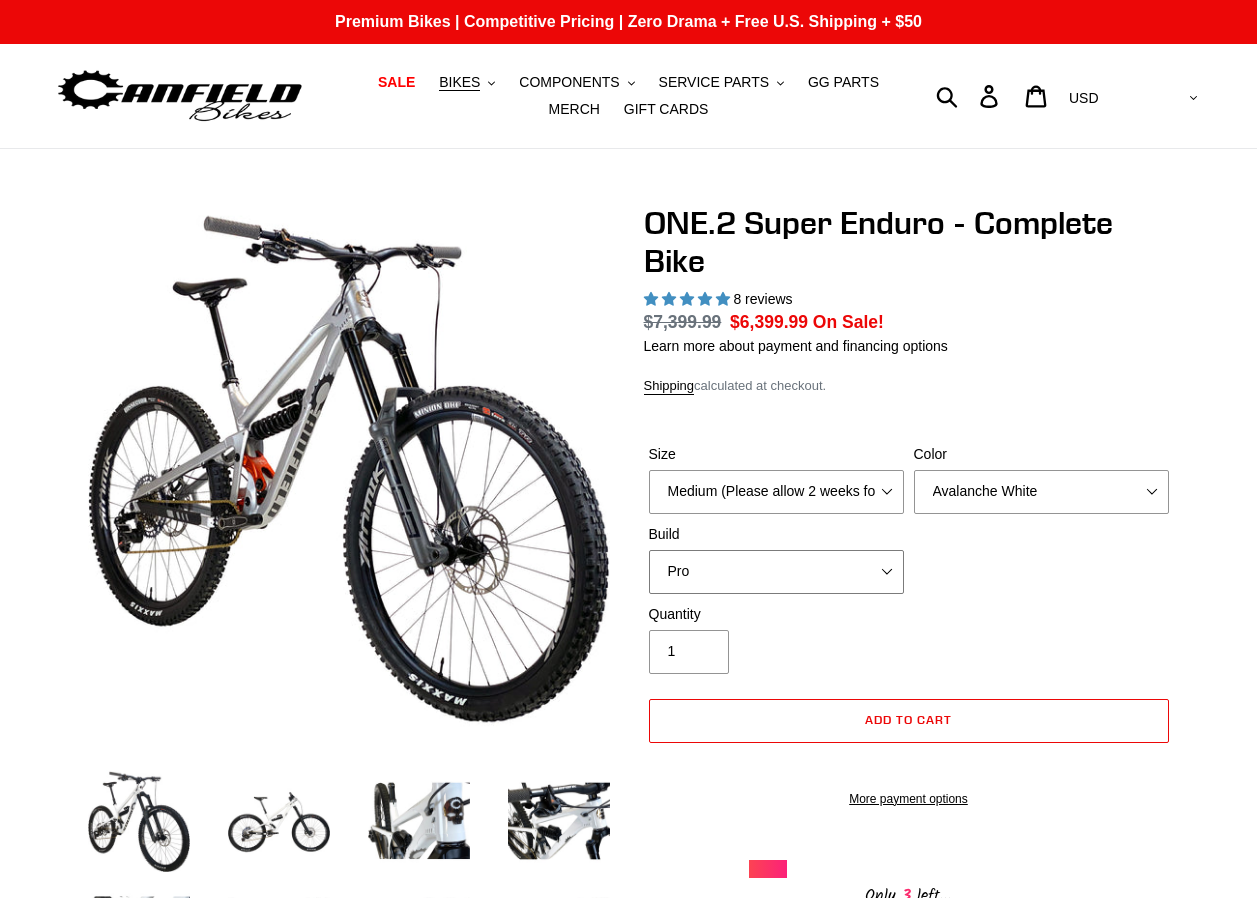 click on "Pro" at bounding box center (776, 572) 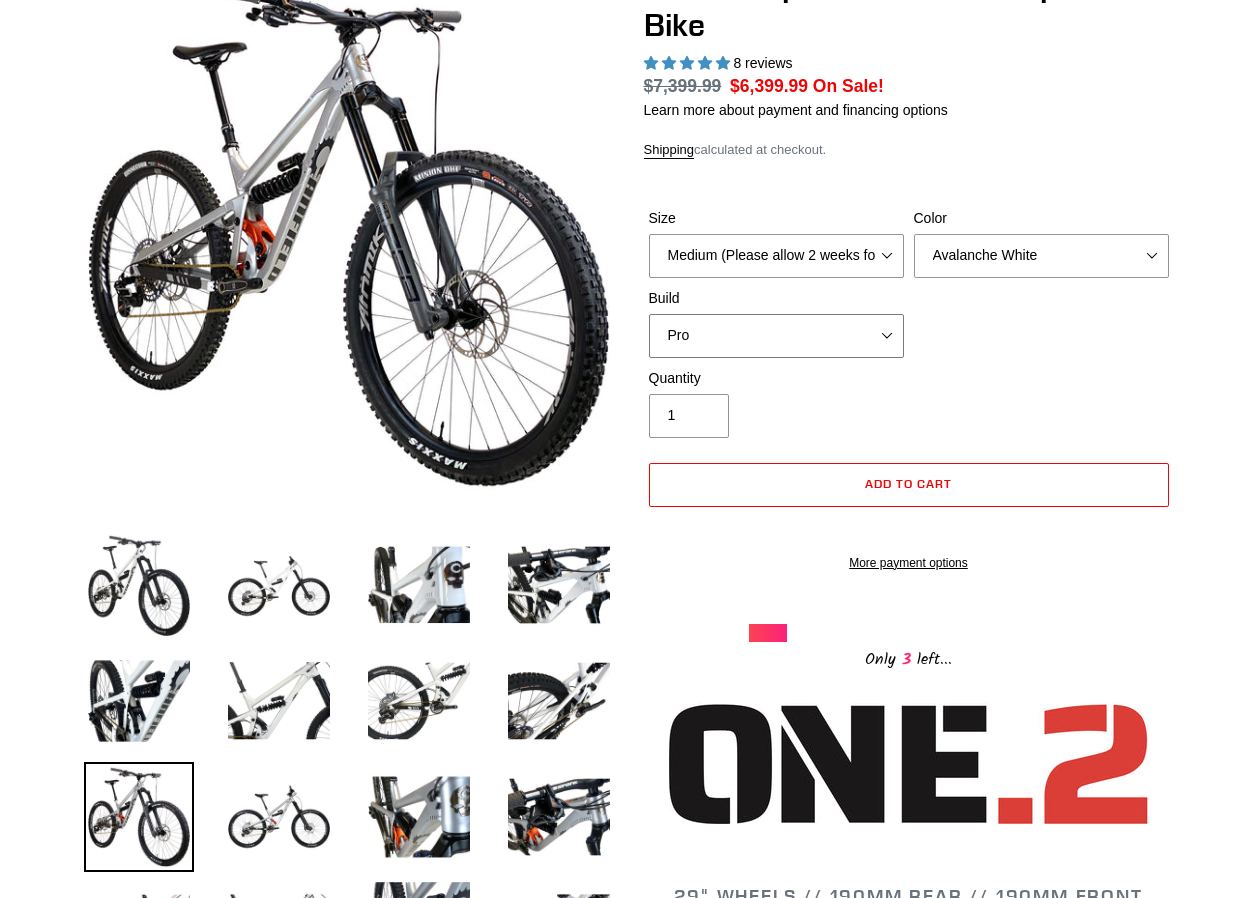 scroll, scrollTop: 200, scrollLeft: 0, axis: vertical 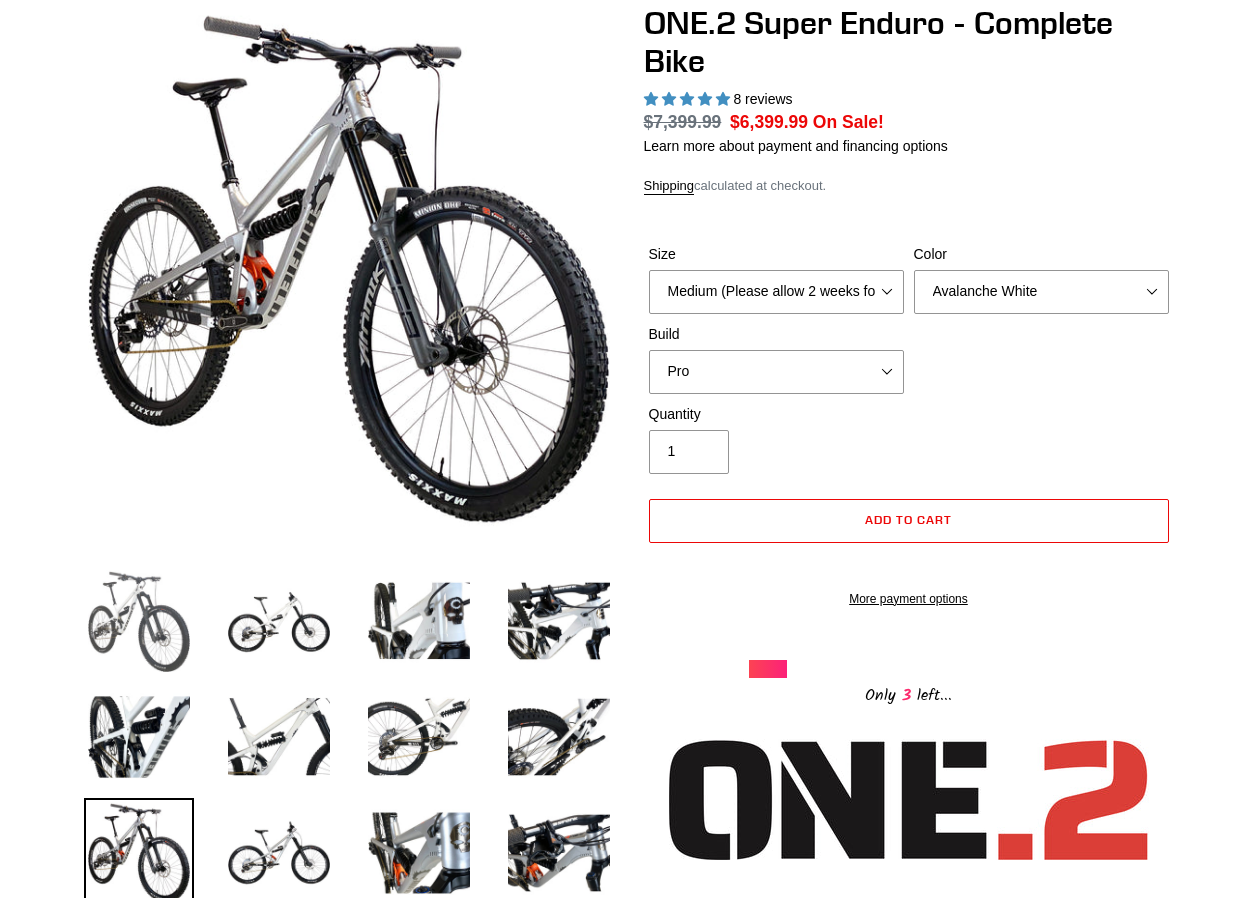 click at bounding box center (139, 621) 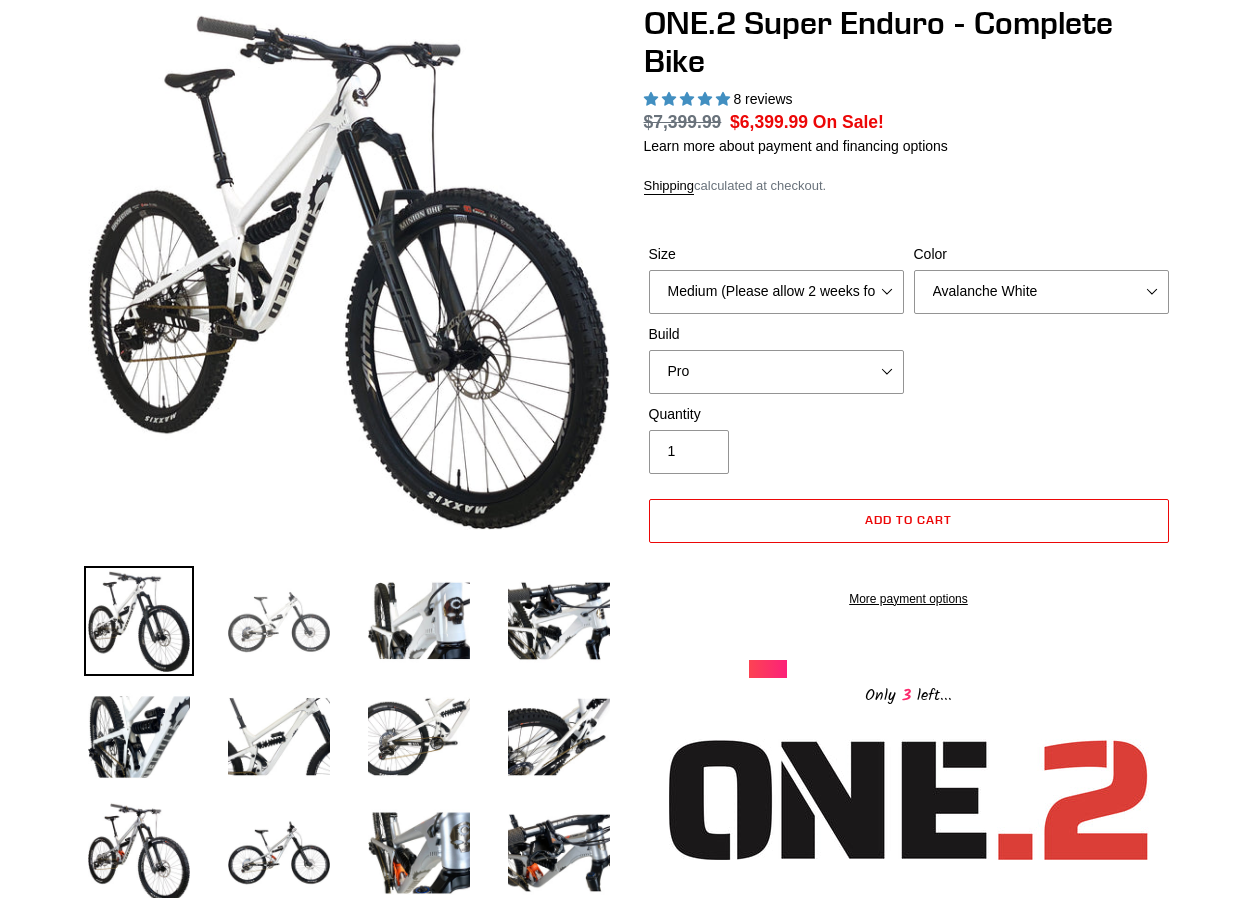 click at bounding box center [279, 621] 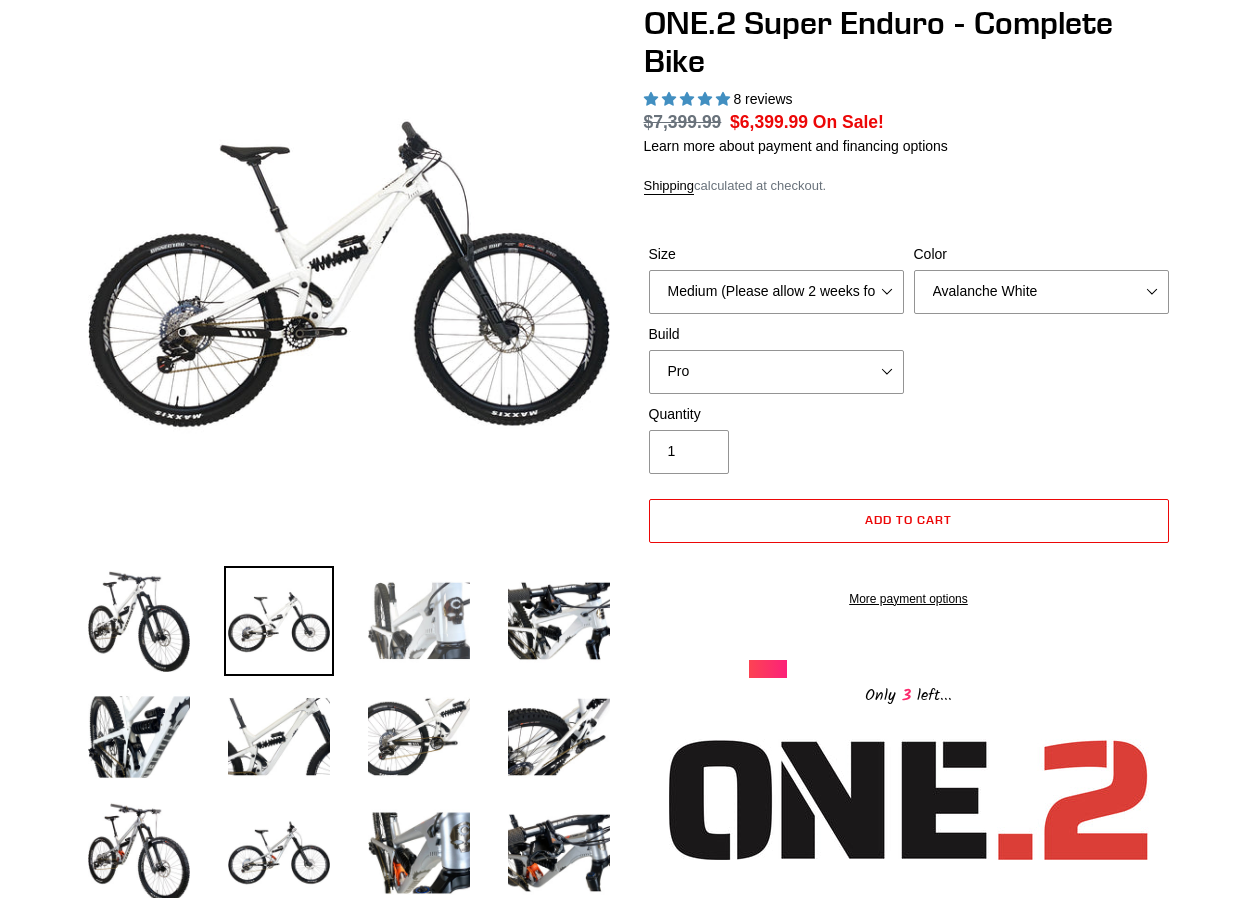 click at bounding box center [419, 621] 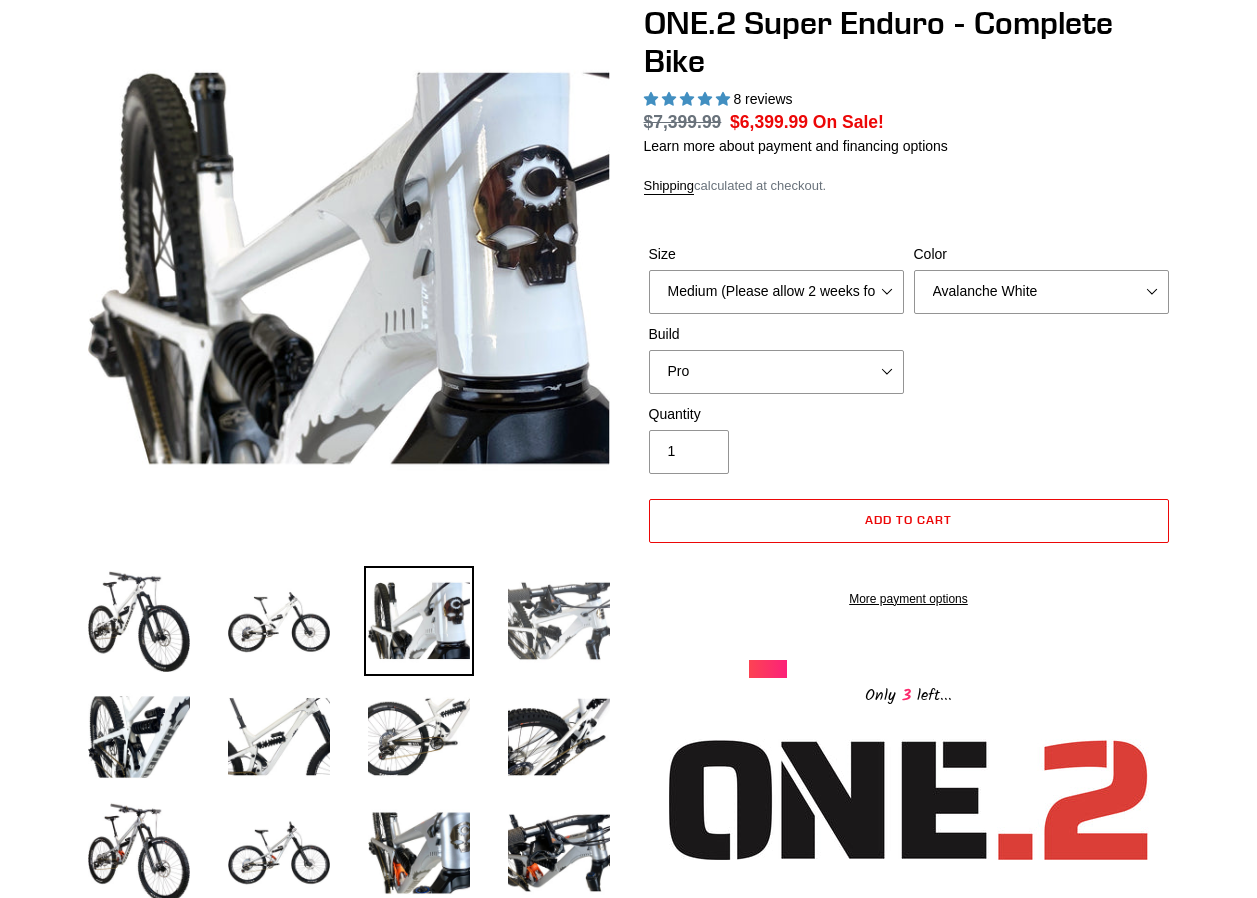 click at bounding box center (559, 621) 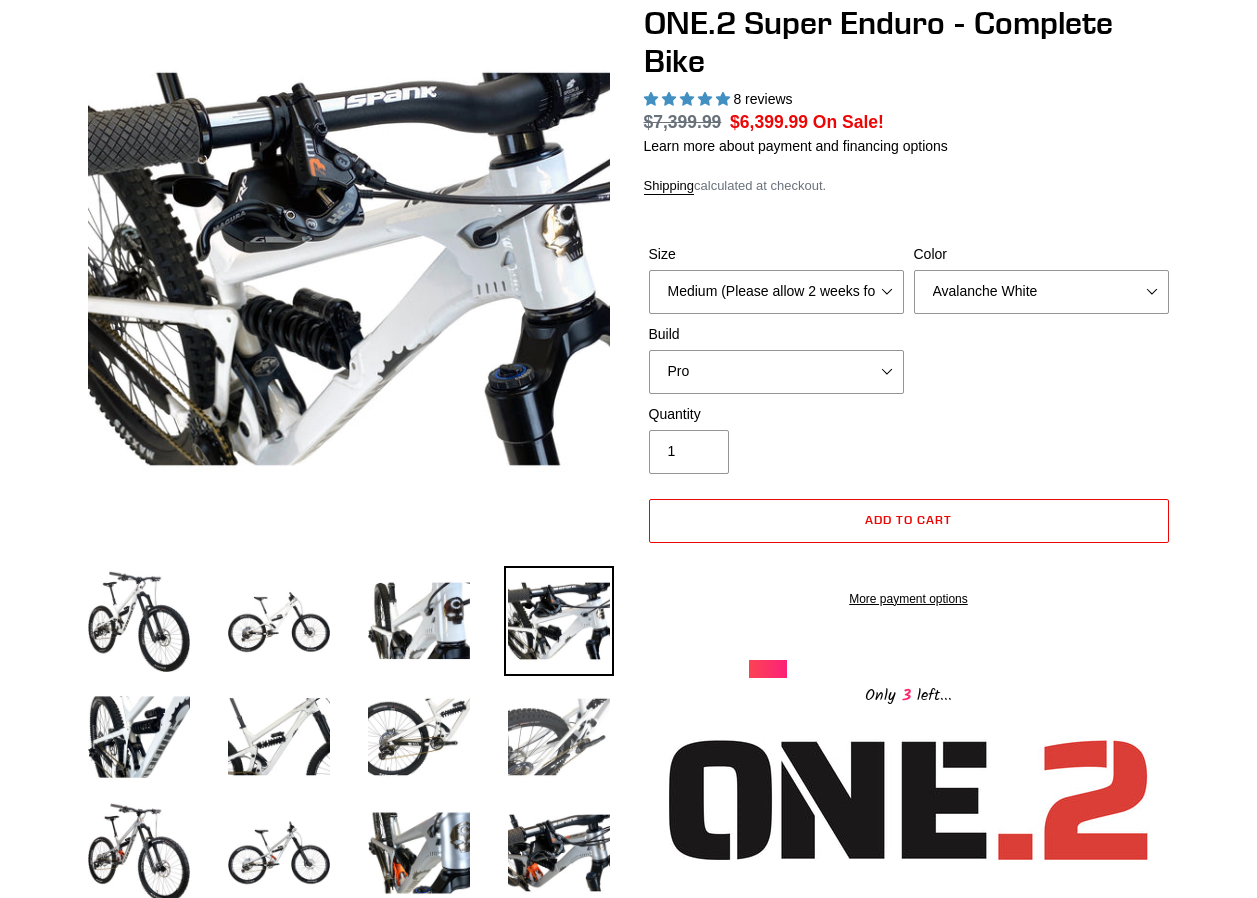 click at bounding box center (559, 737) 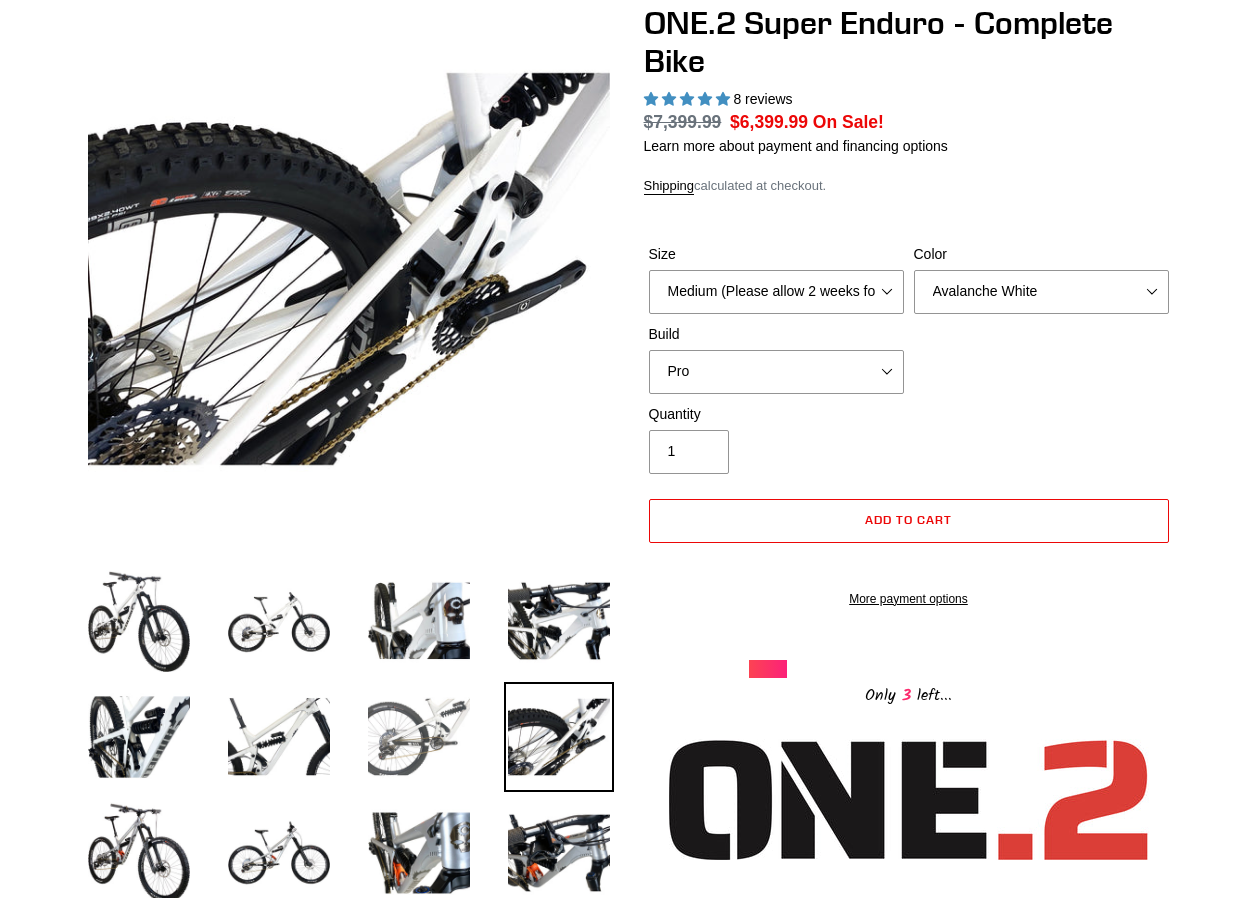click at bounding box center (419, 737) 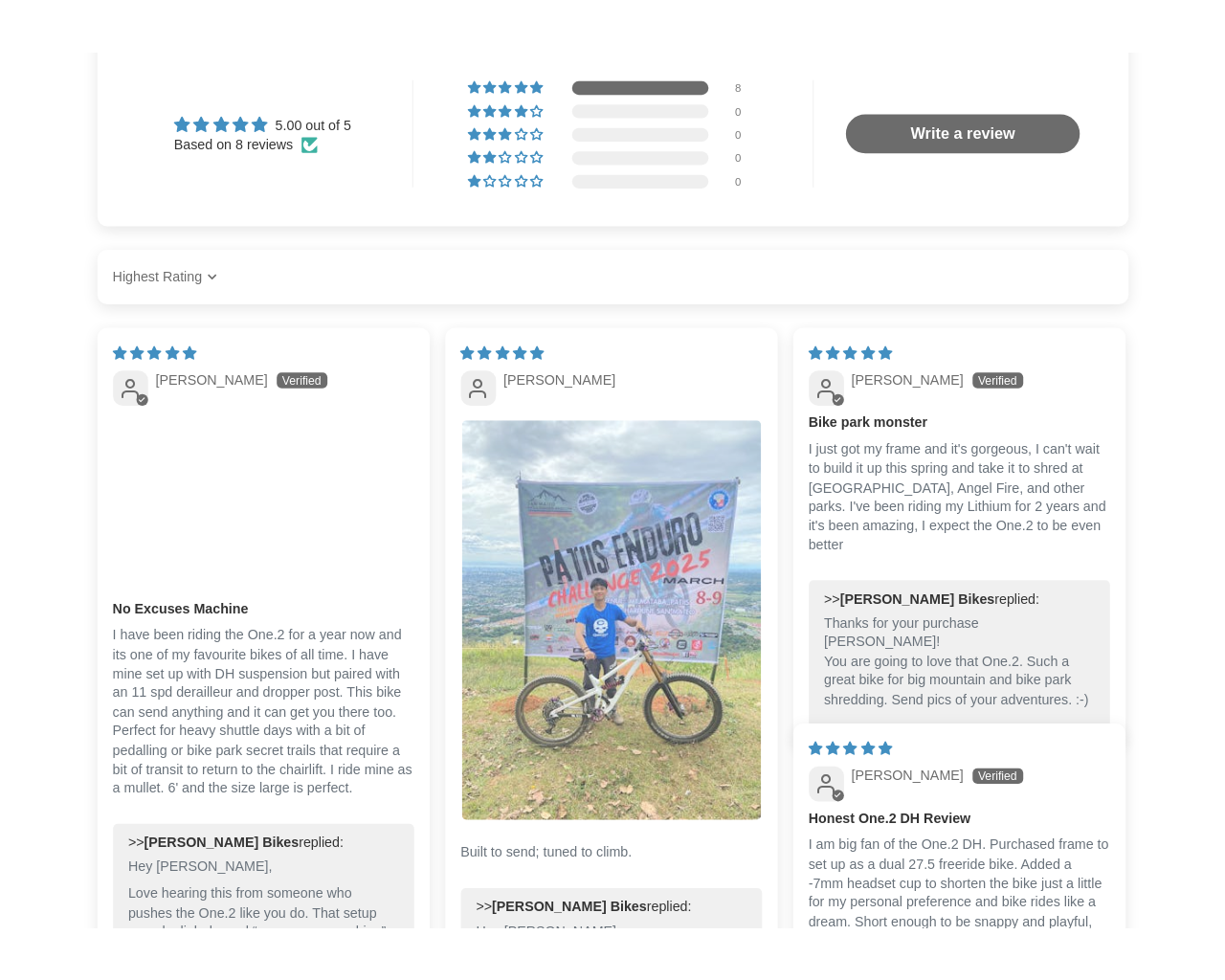 scroll, scrollTop: 3732, scrollLeft: 0, axis: vertical 